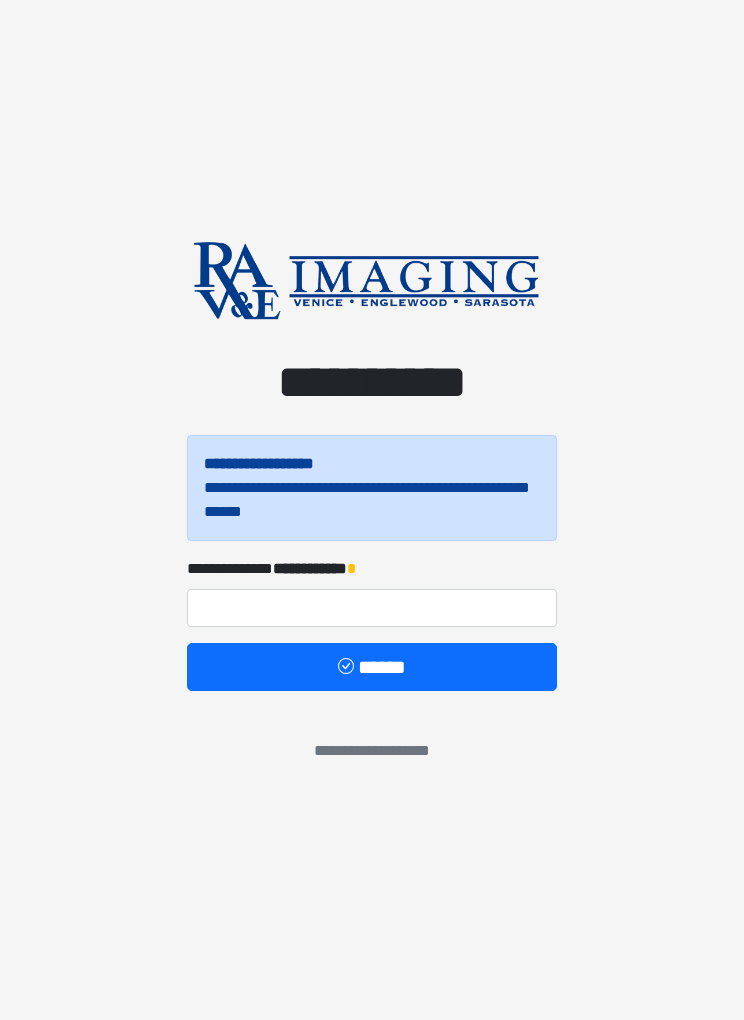 scroll, scrollTop: 0, scrollLeft: 0, axis: both 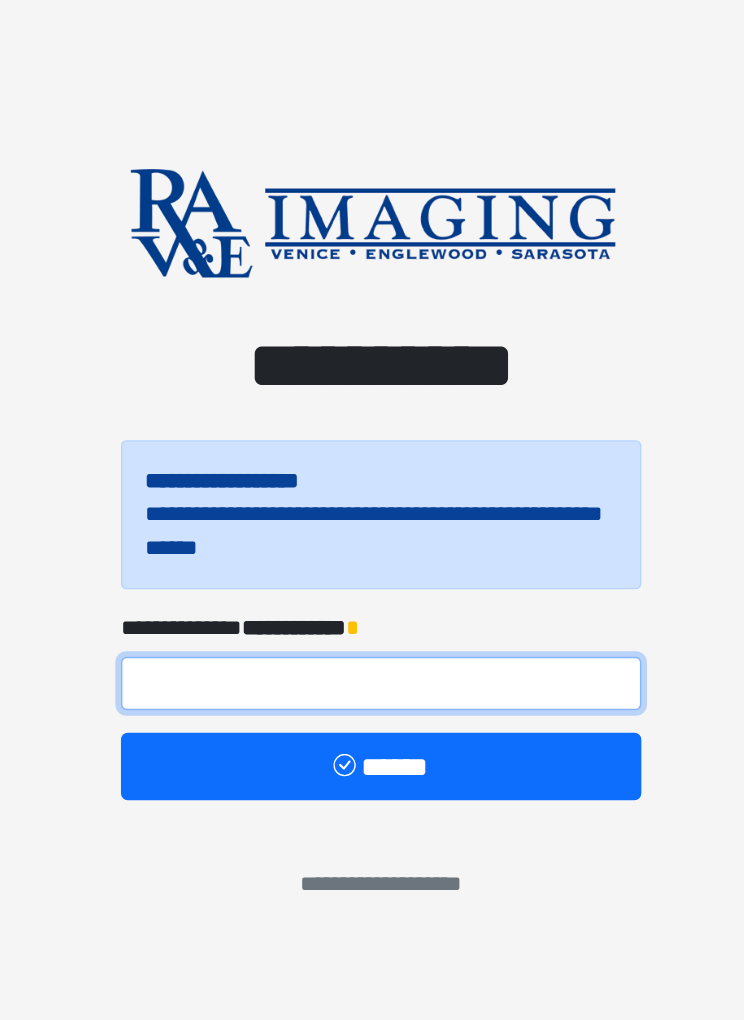 click at bounding box center (372, 608) 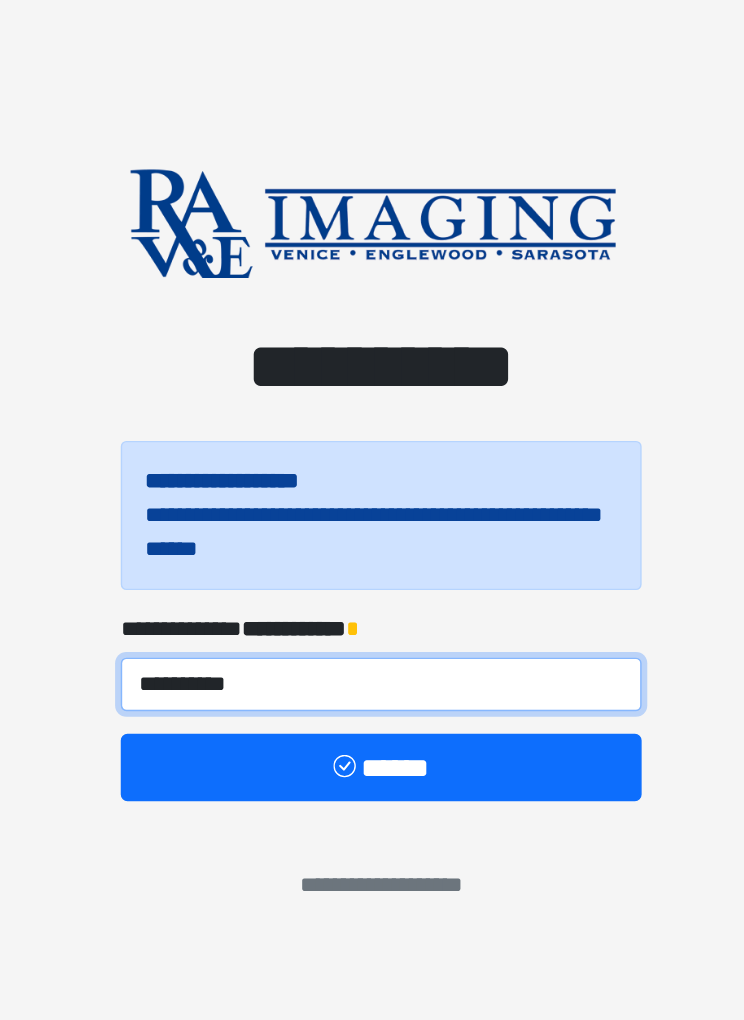 type on "**********" 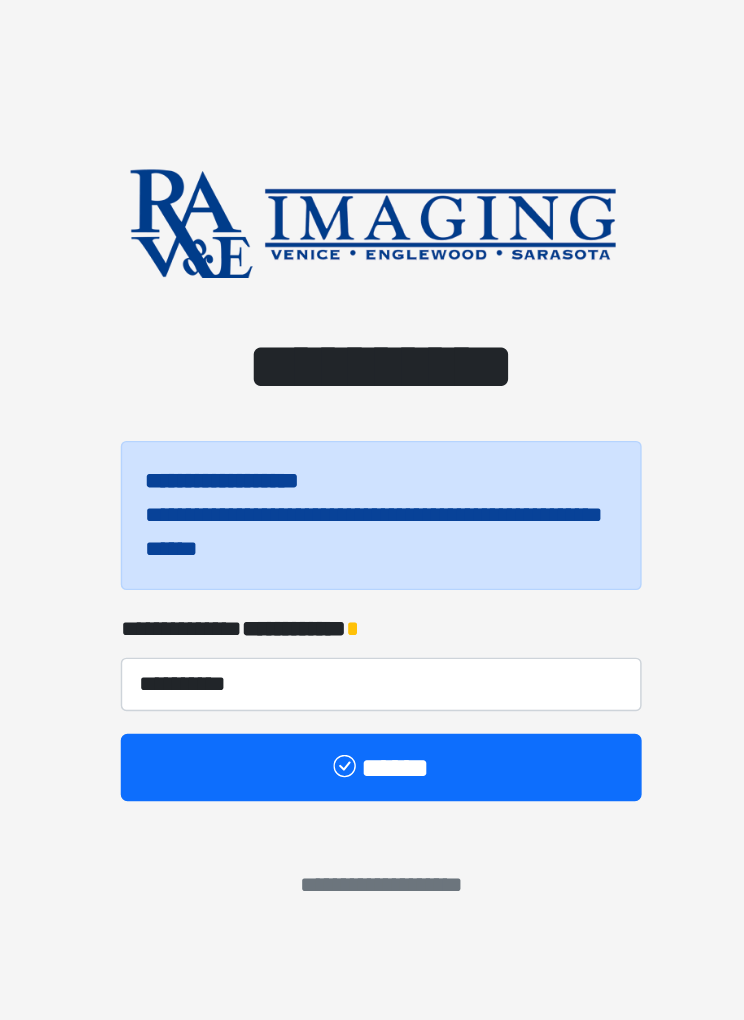 click on "******" at bounding box center [372, 667] 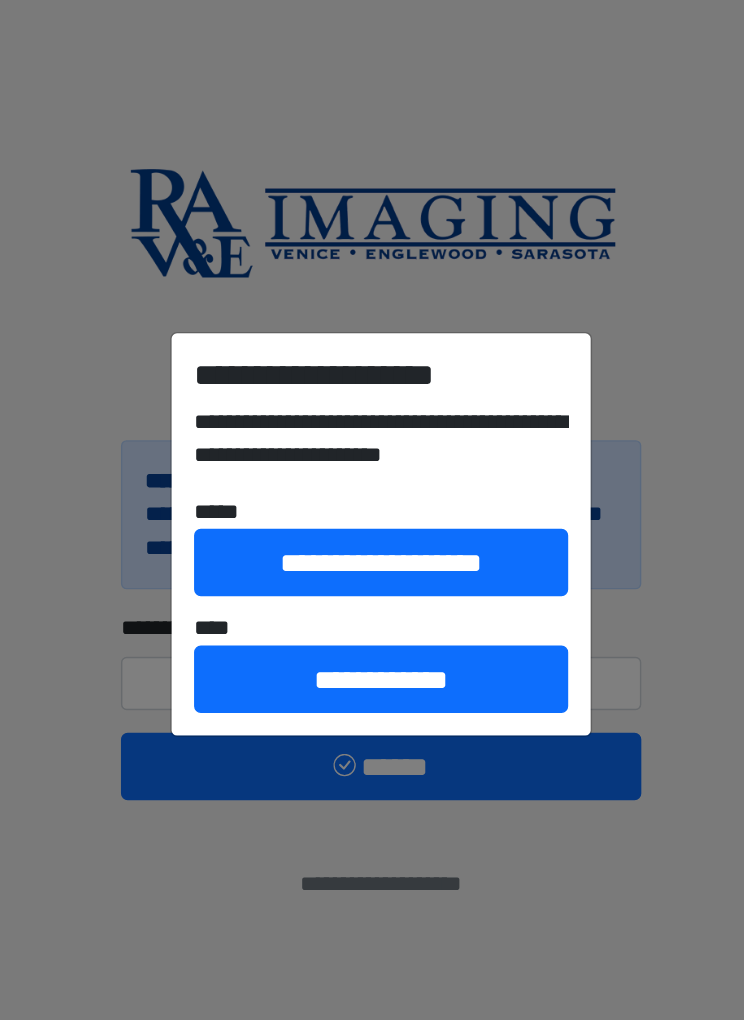 click on "**********" at bounding box center [372, 605] 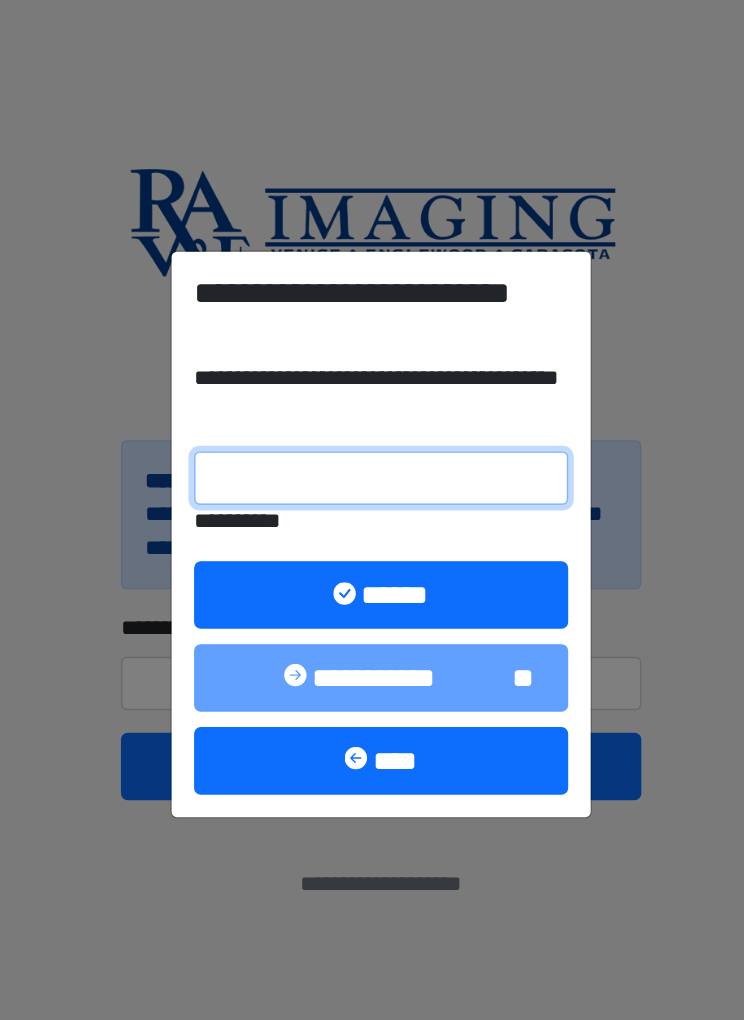 click on "**********" at bounding box center [372, 462] 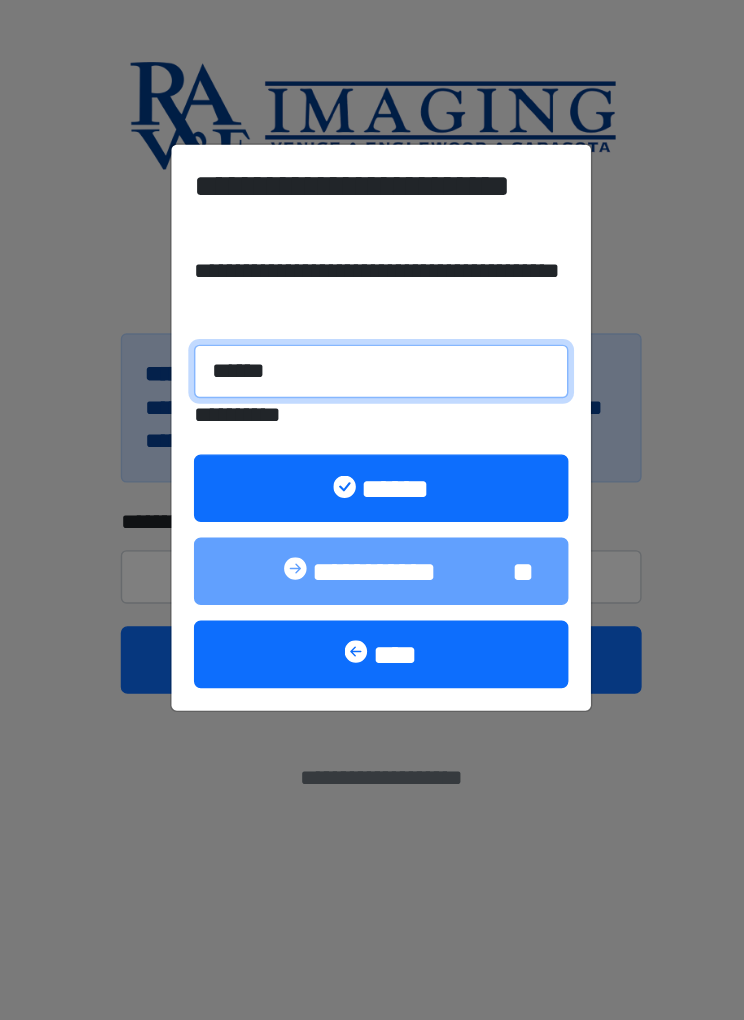 type on "******" 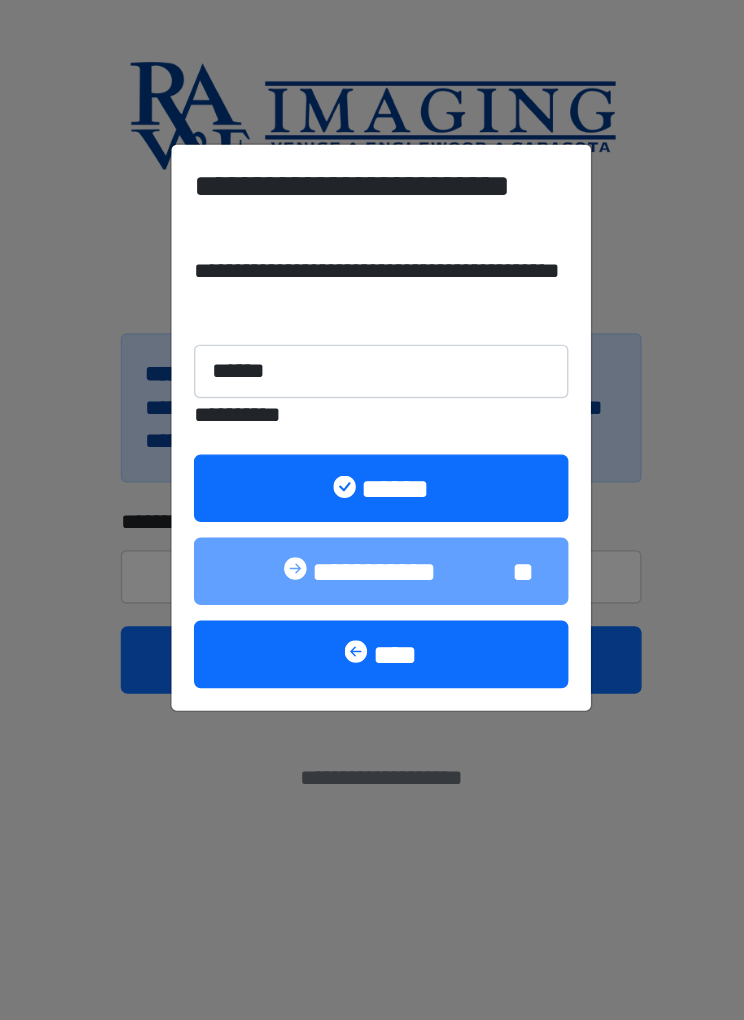click on "******" at bounding box center [372, 545] 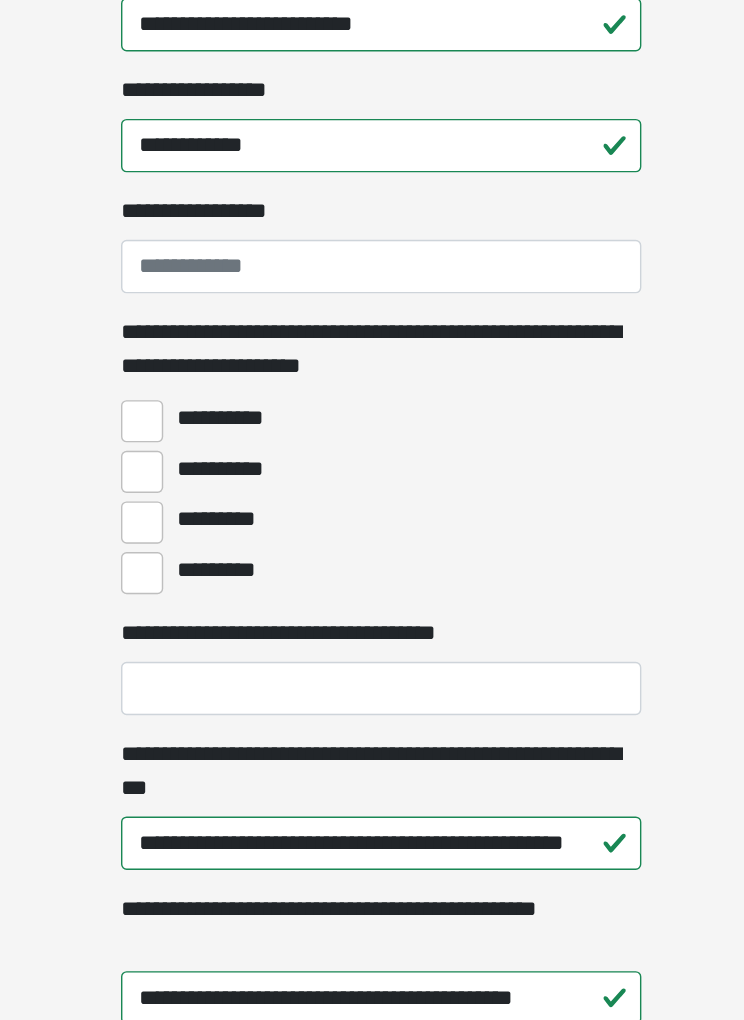 scroll, scrollTop: 1144, scrollLeft: 0, axis: vertical 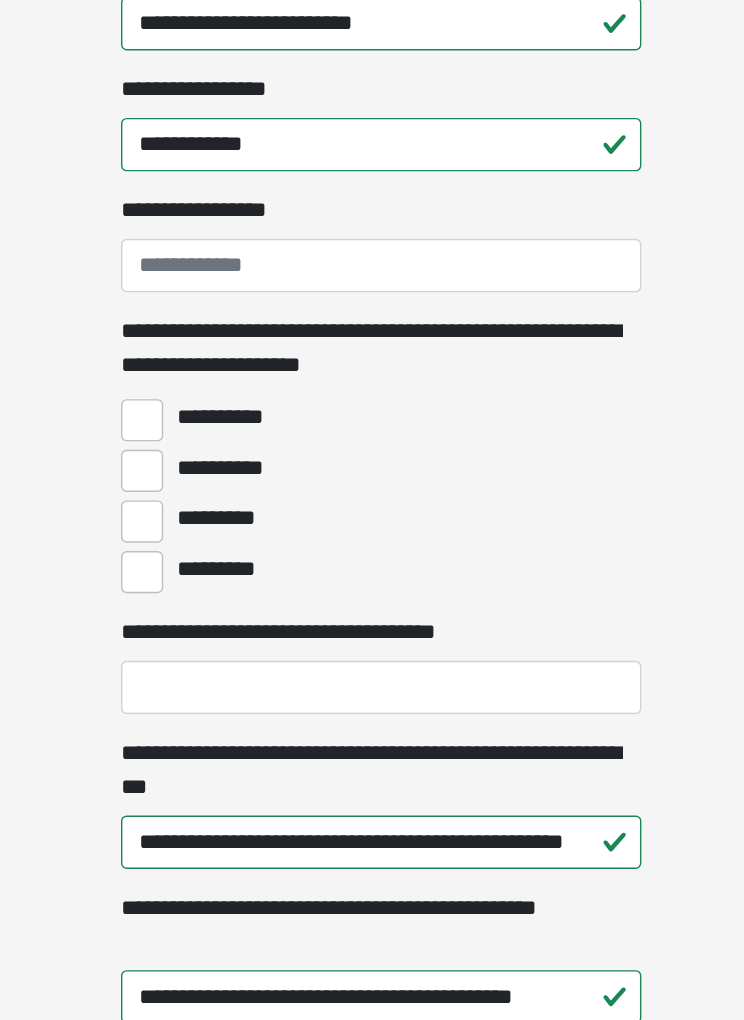 click on "**********" at bounding box center [202, 583] 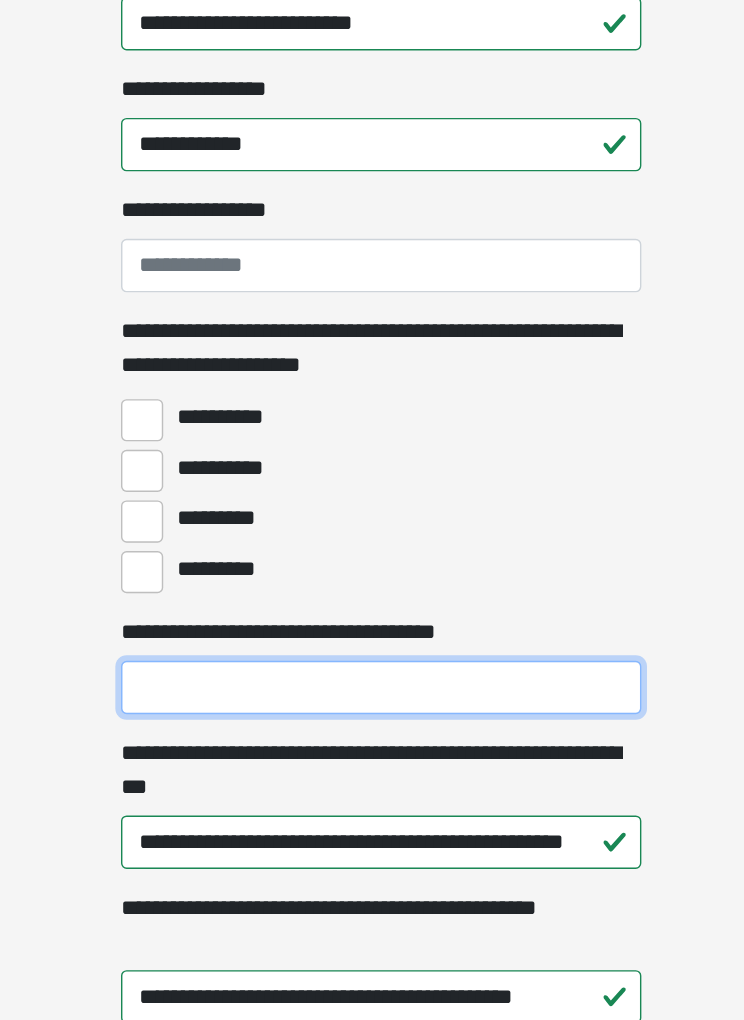 click on "**********" at bounding box center [372, 737] 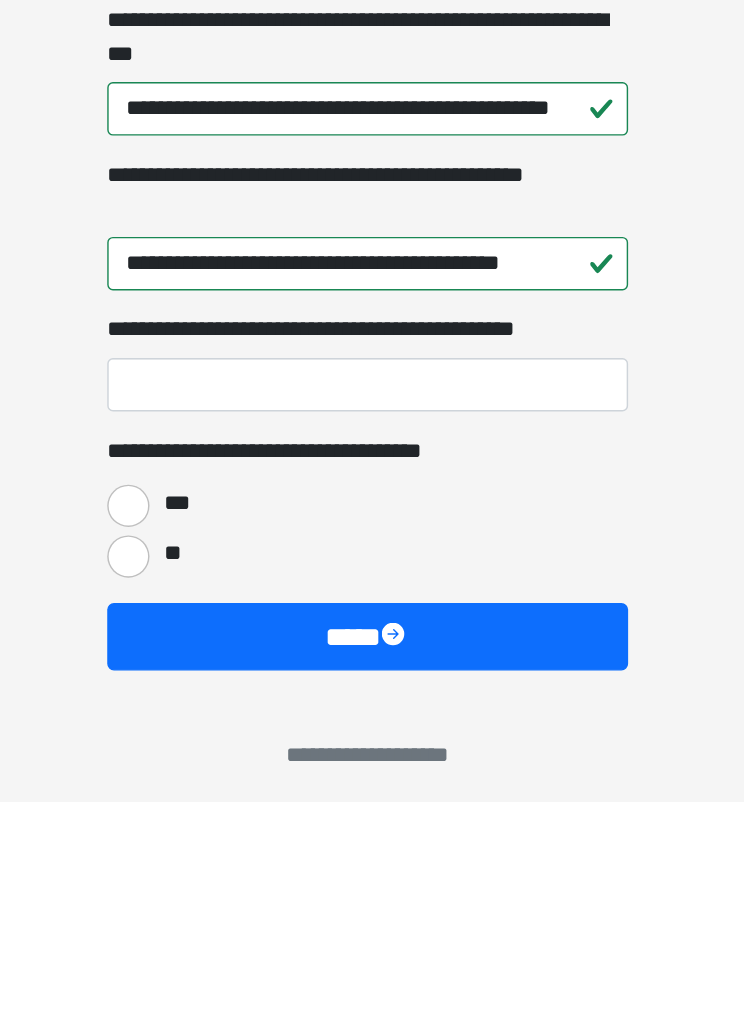 scroll, scrollTop: 1473, scrollLeft: 0, axis: vertical 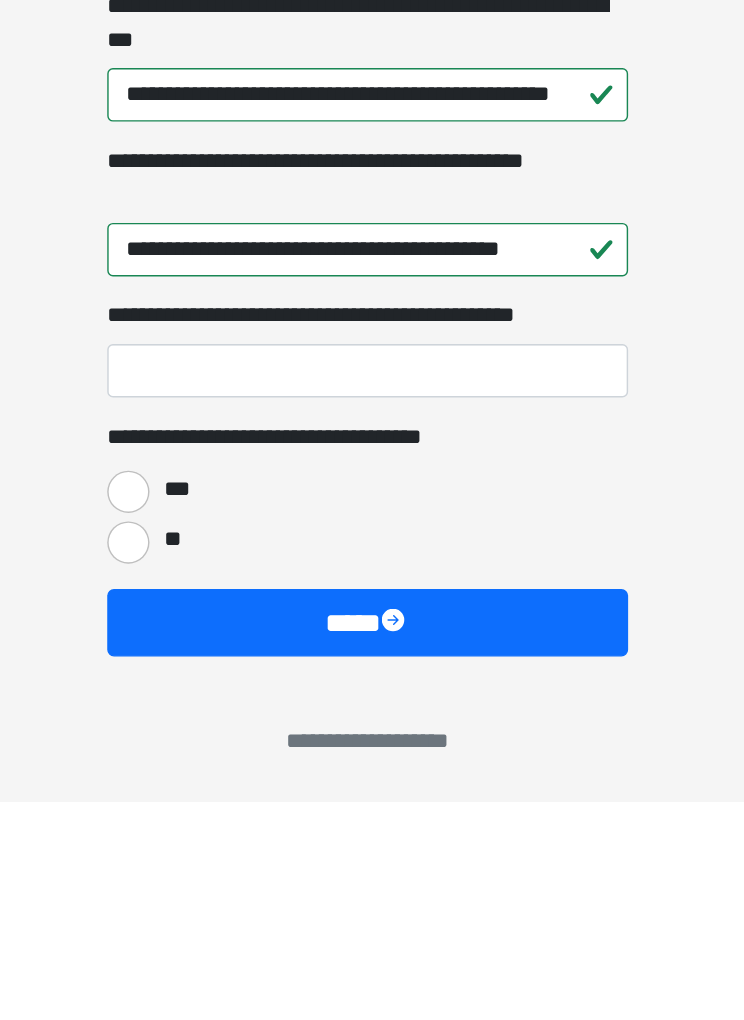 type on "**********" 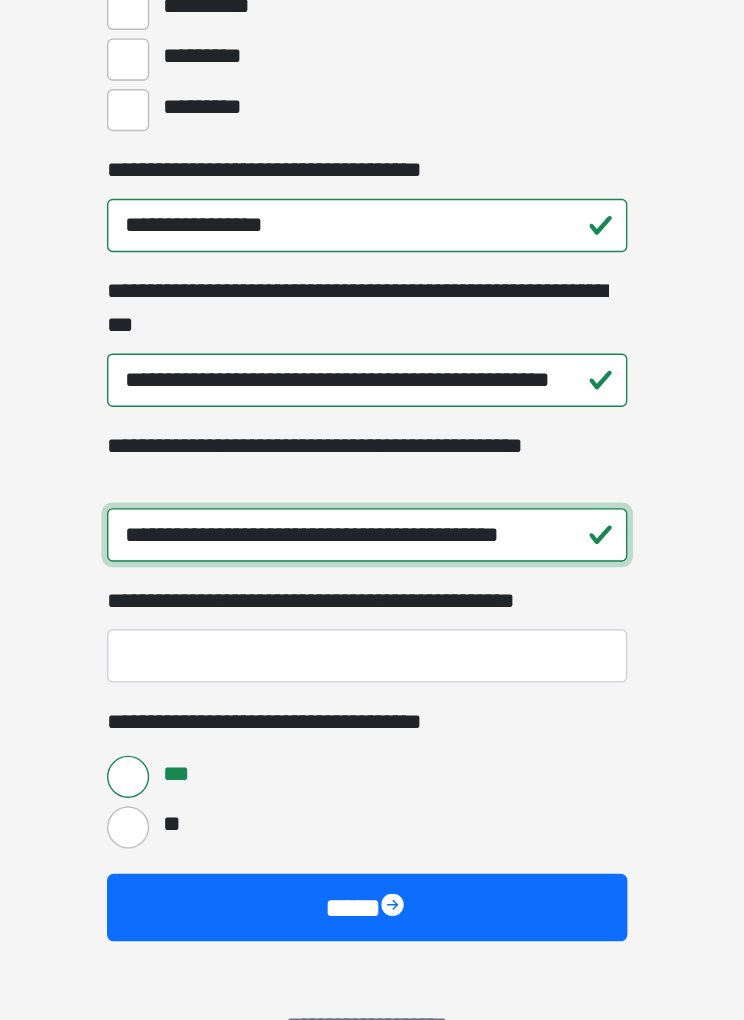 click on "**********" at bounding box center [372, 628] 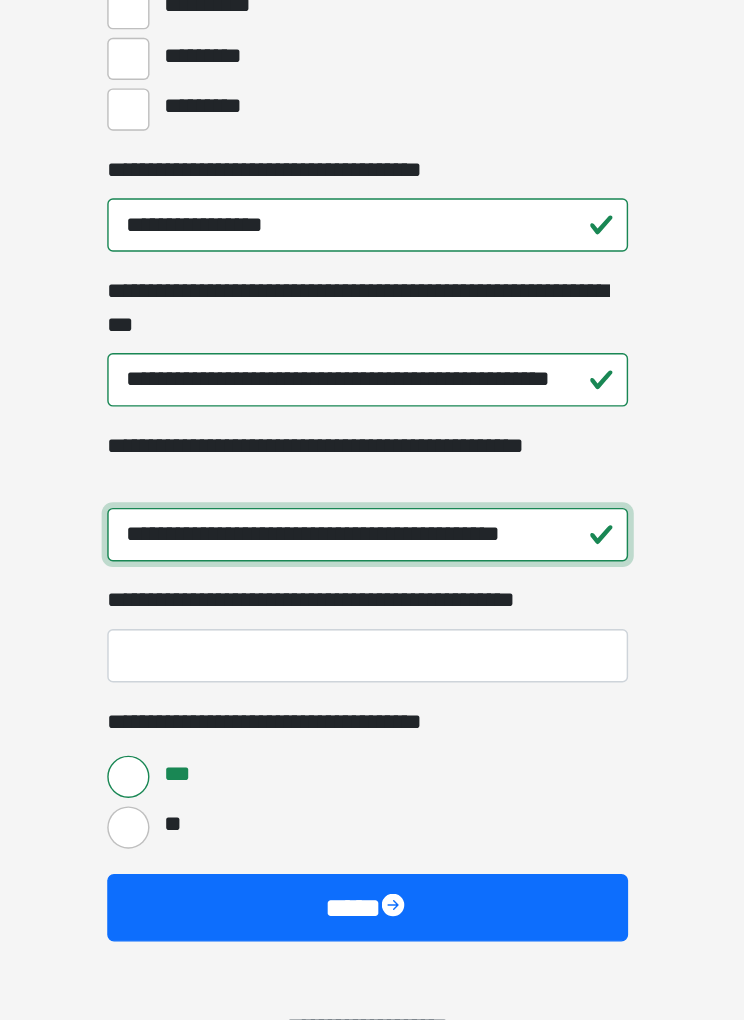 click on "**********" at bounding box center [372, 628] 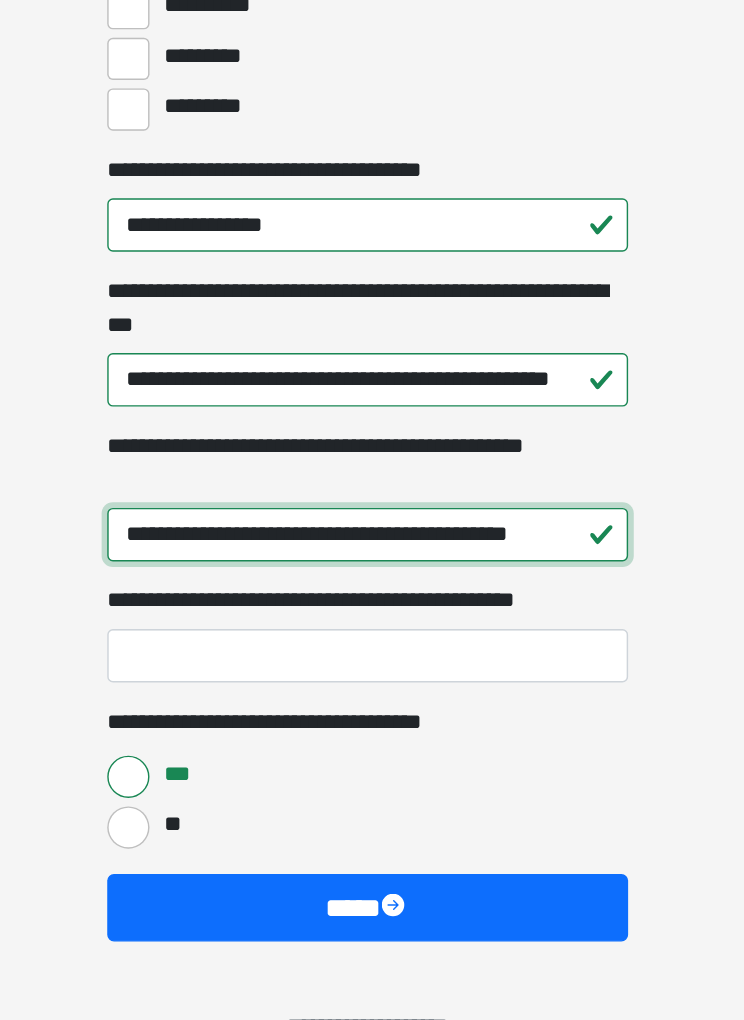type on "**********" 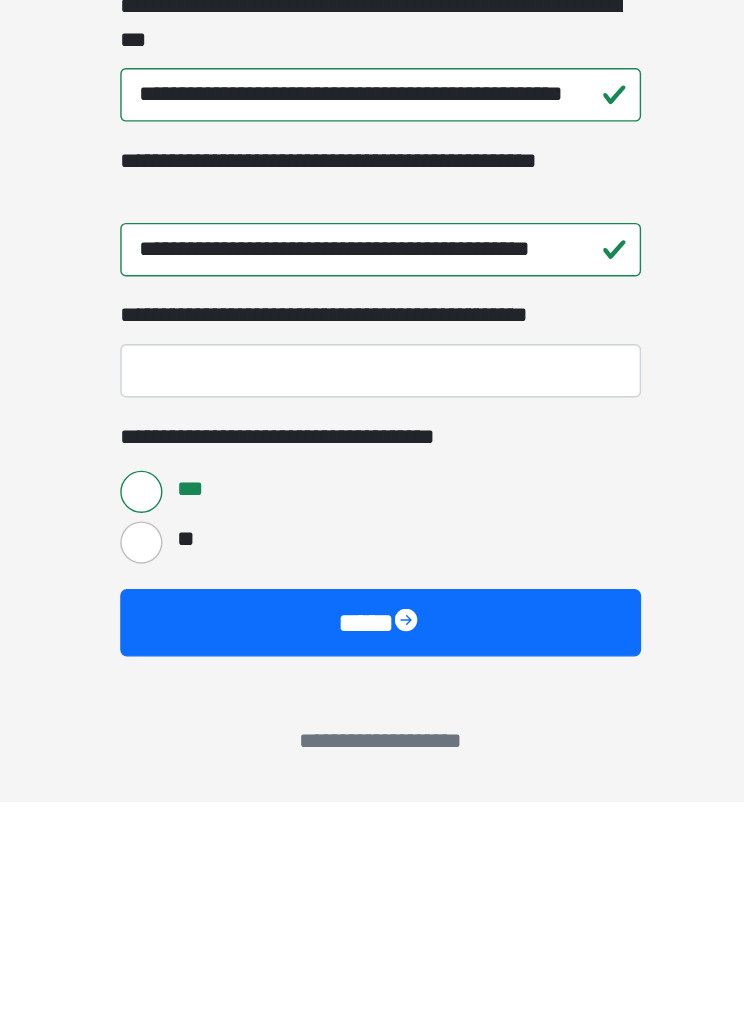 click on "****" at bounding box center (372, 893) 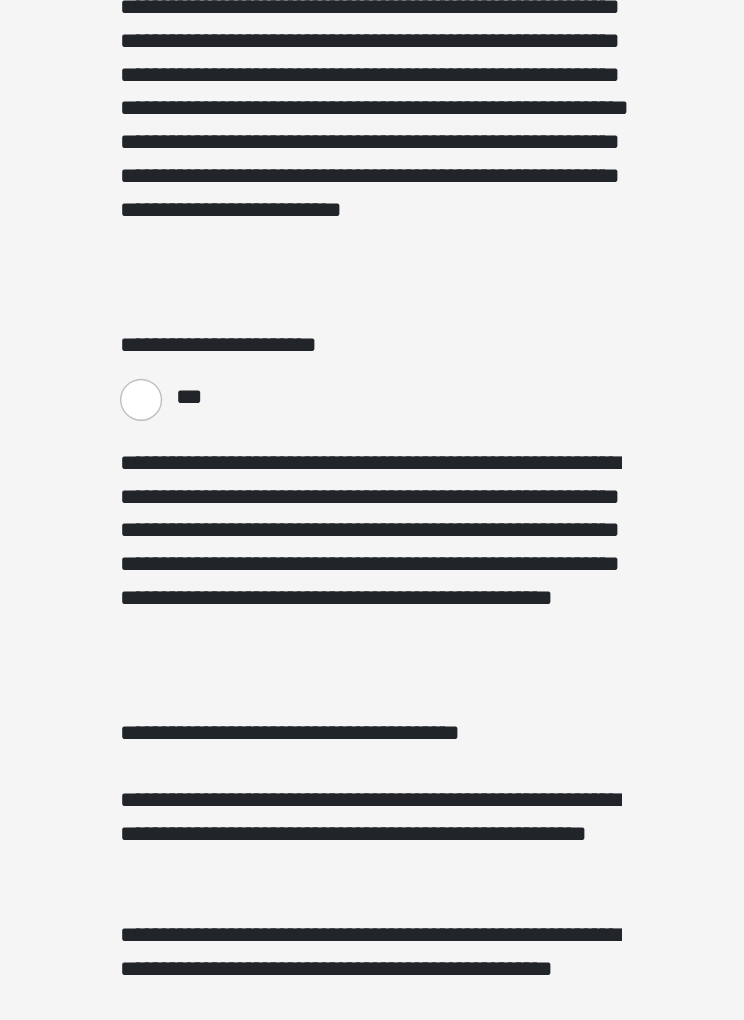 scroll, scrollTop: 190, scrollLeft: 0, axis: vertical 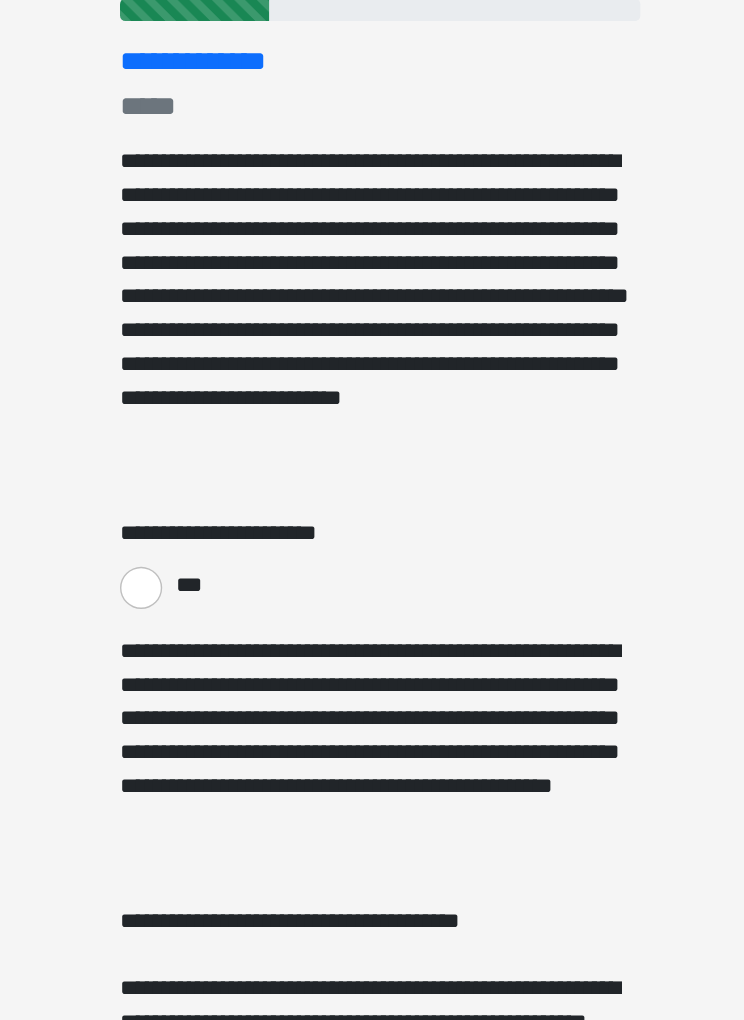 click on "***" at bounding box center [202, 479] 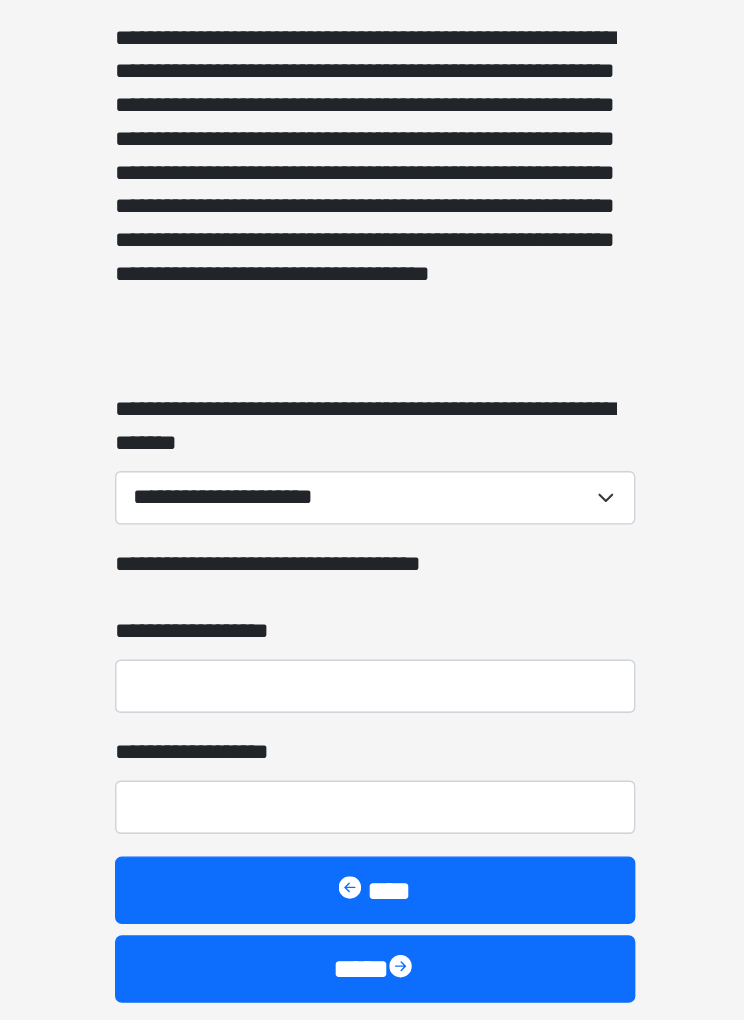 scroll, scrollTop: 1779, scrollLeft: 0, axis: vertical 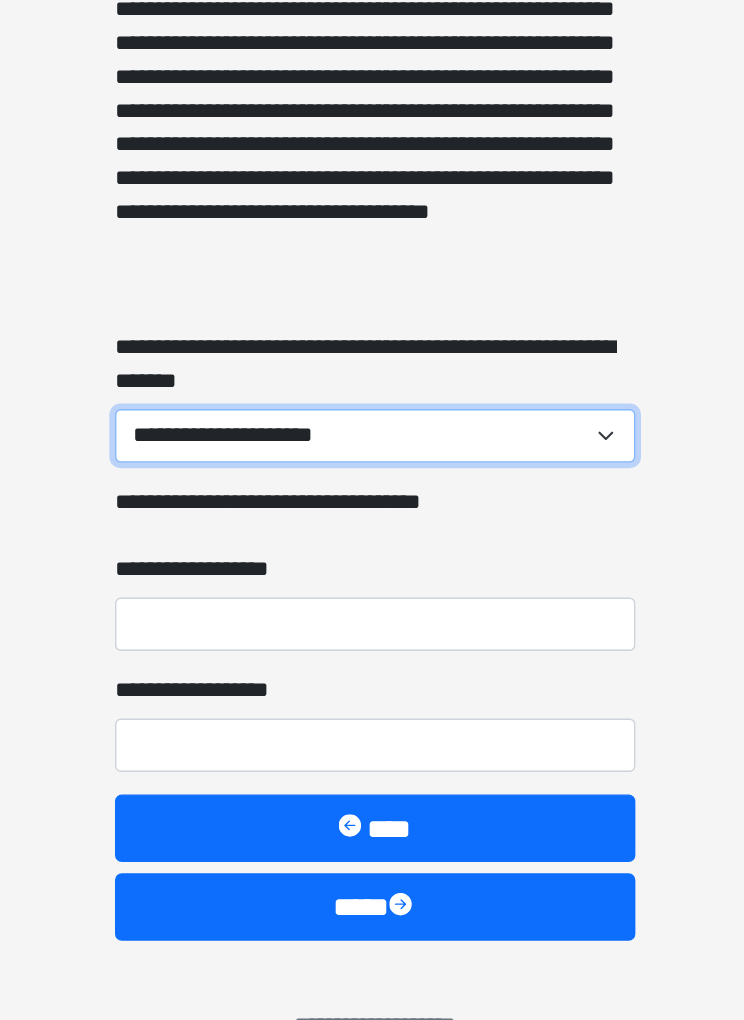 click on "**********" at bounding box center (372, 558) 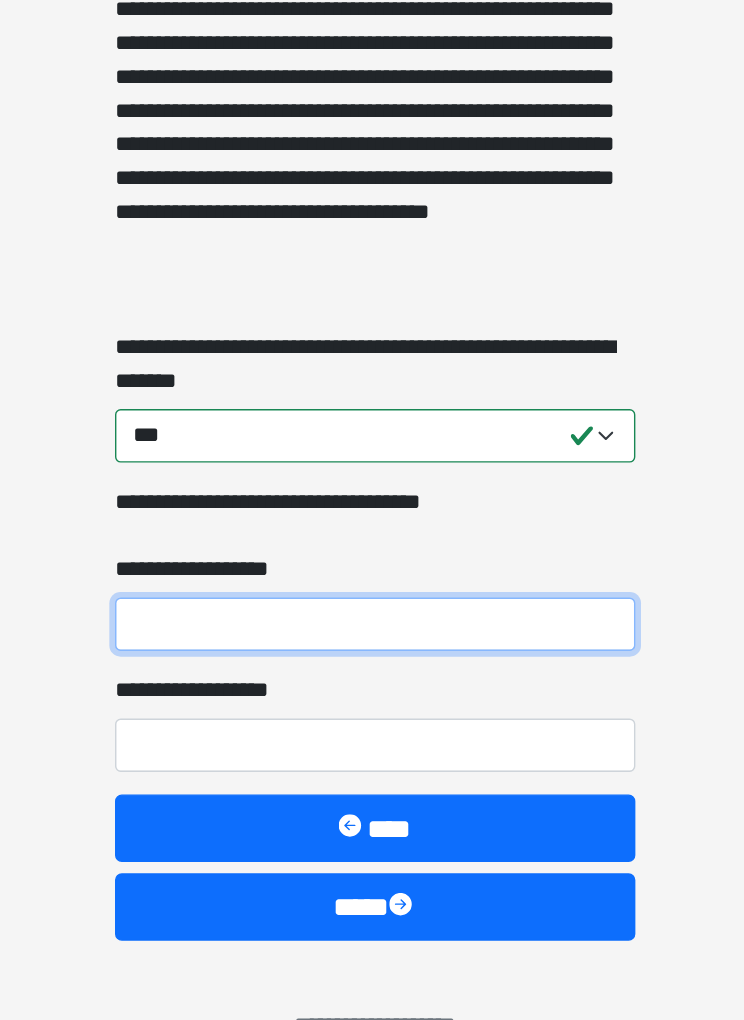 click on "**********" at bounding box center [372, 692] 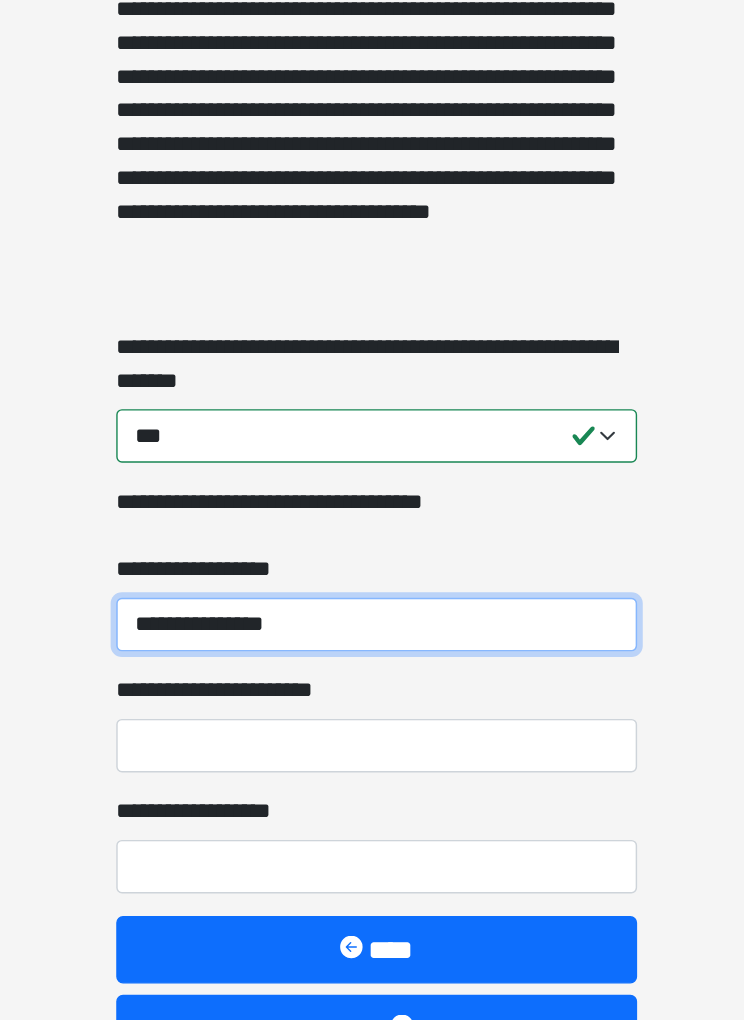 type on "**********" 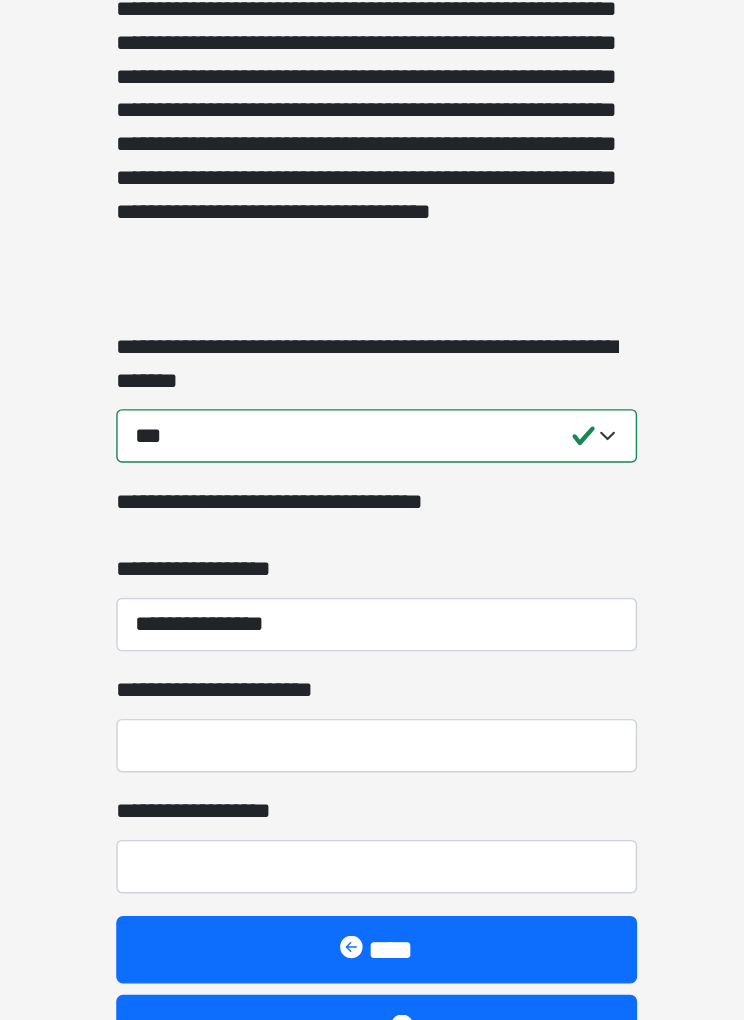 click on "**********" at bounding box center (372, -1269) 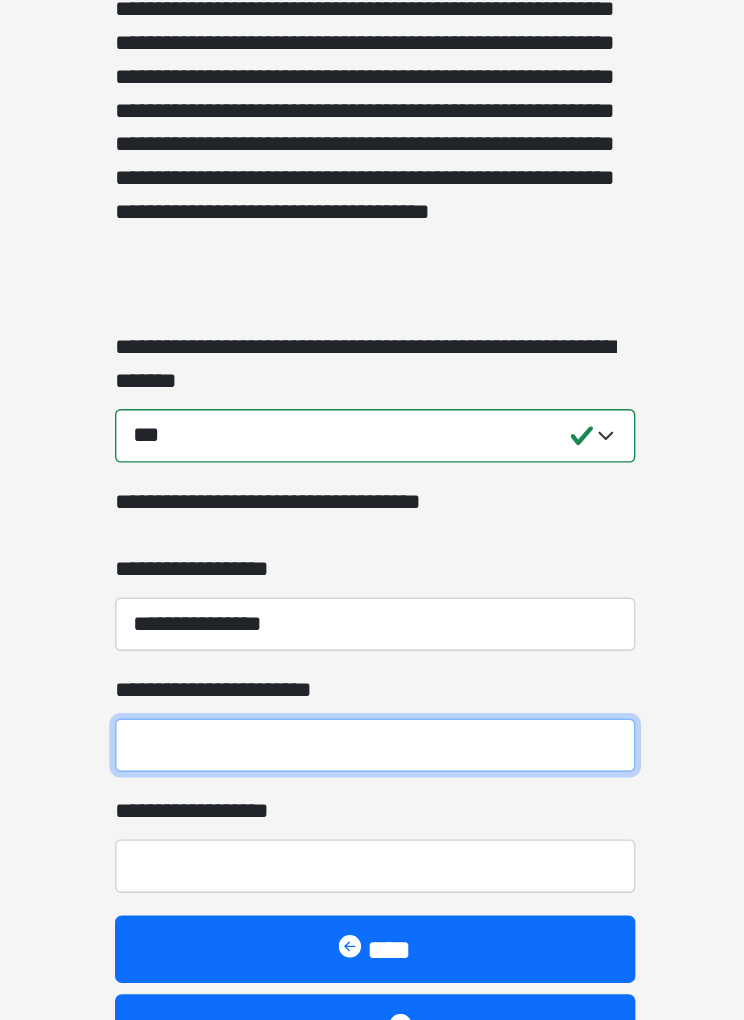 click on "**********" at bounding box center [372, 778] 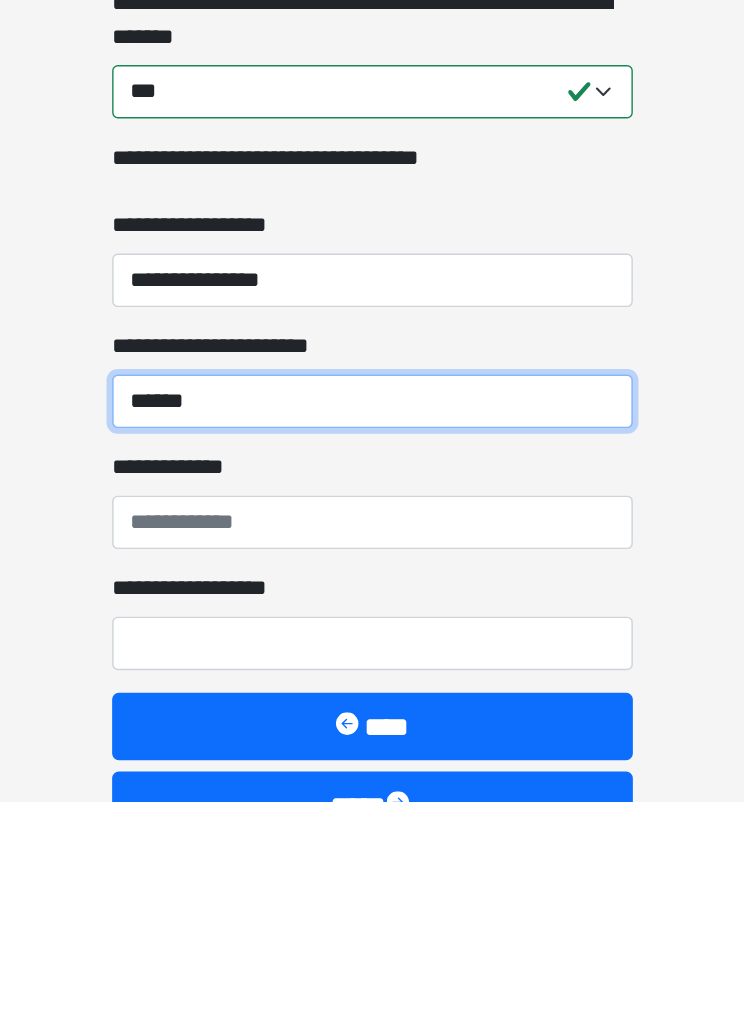 type on "******" 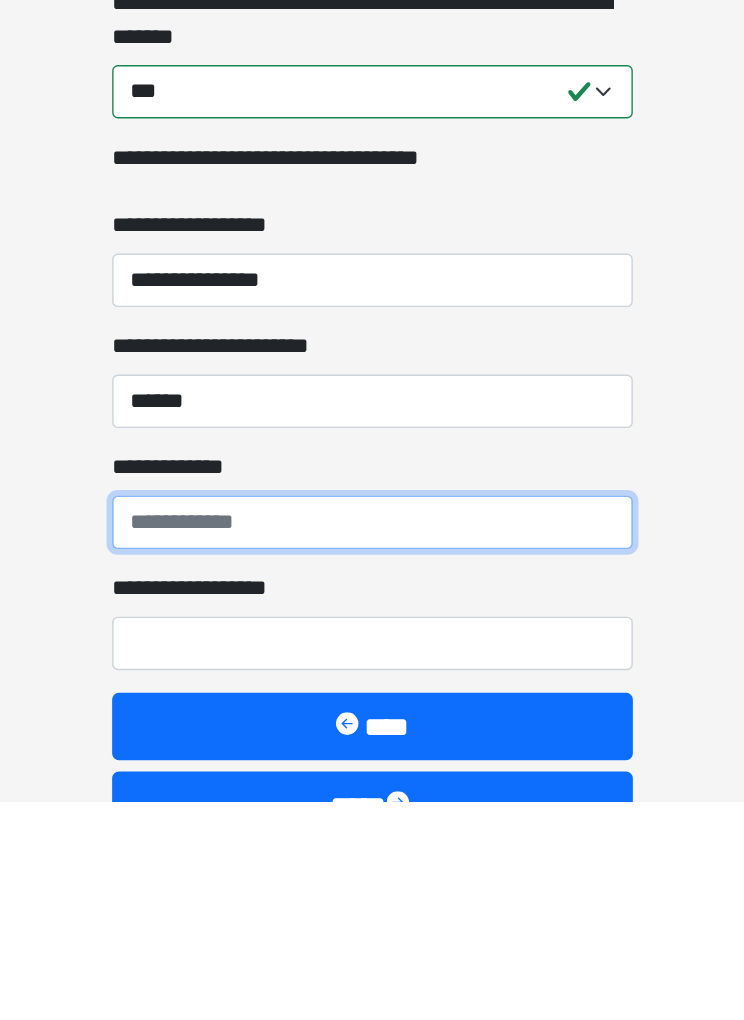 click on "**********" at bounding box center [372, 822] 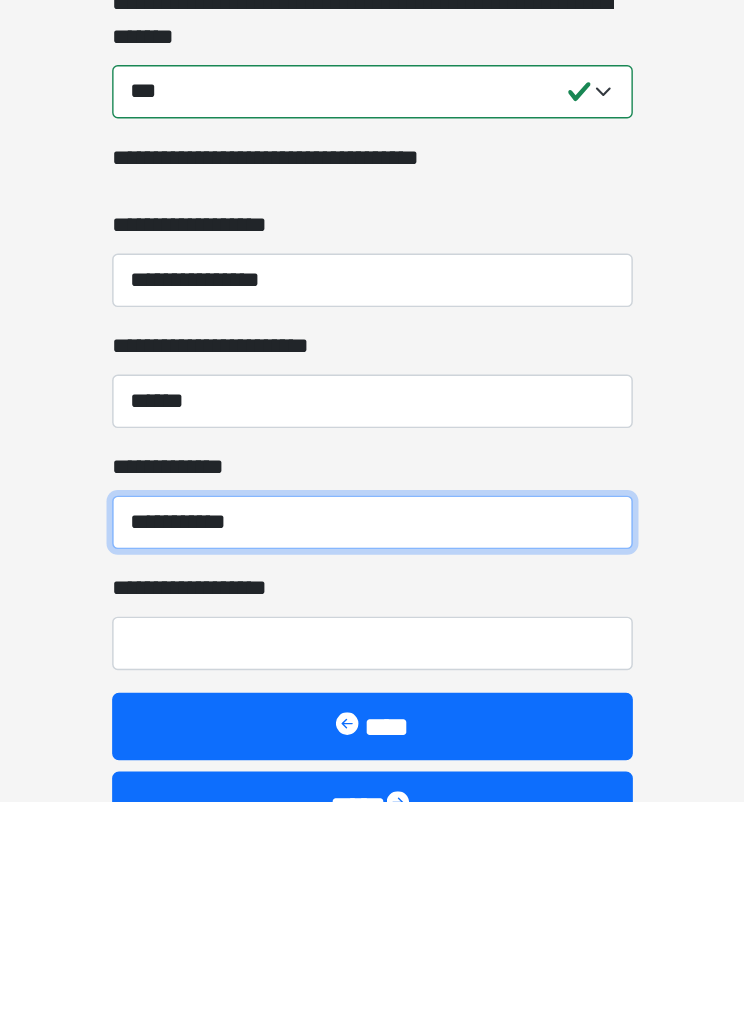 type on "**********" 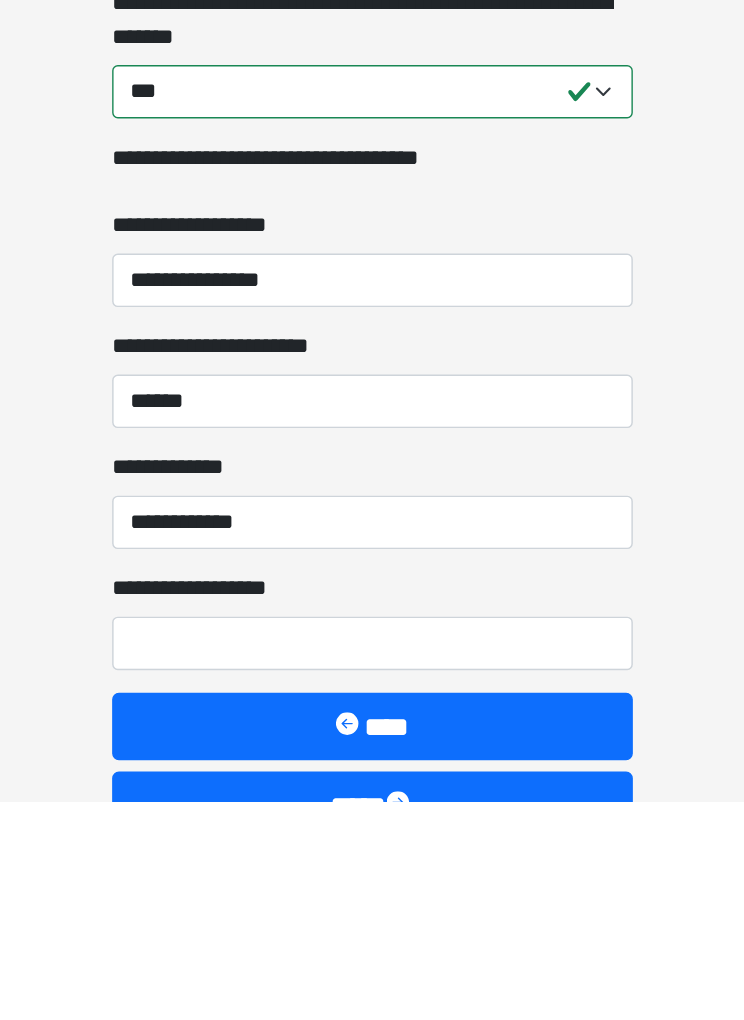 click on "****" at bounding box center [372, 967] 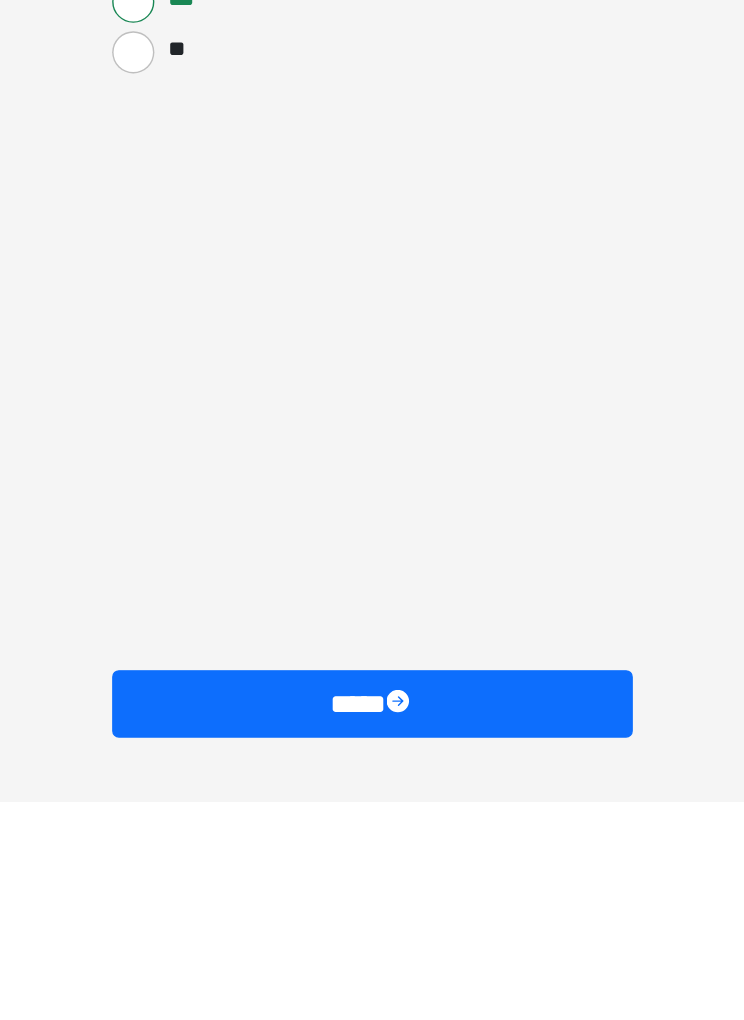 scroll, scrollTop: 1473, scrollLeft: 0, axis: vertical 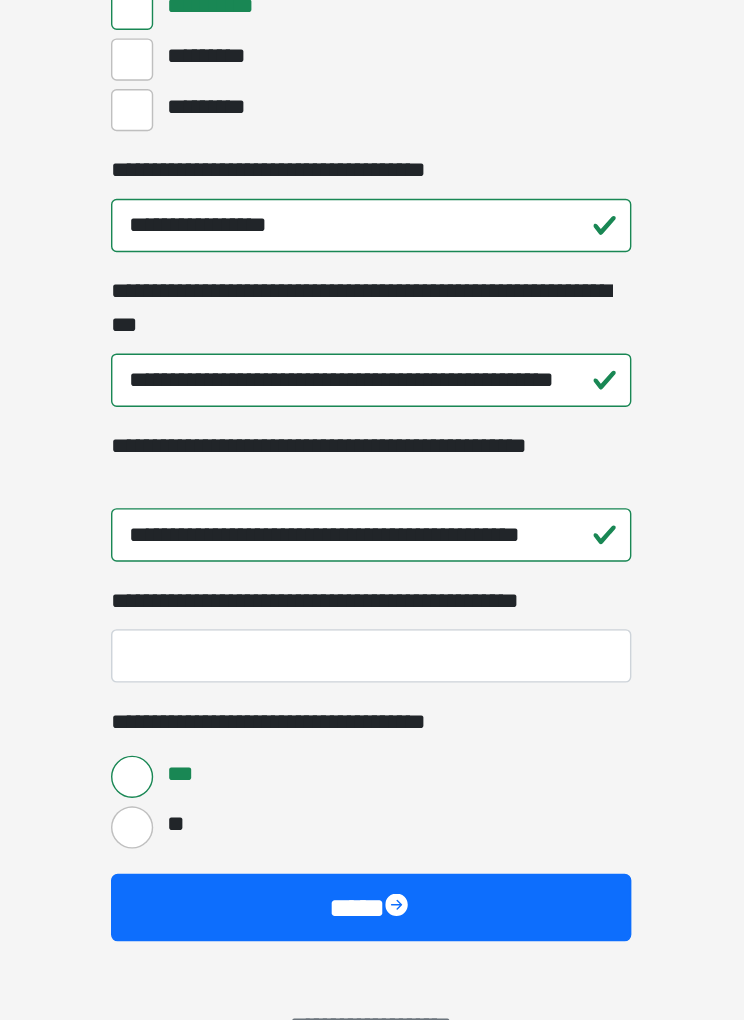 click on "****" at bounding box center [372, 893] 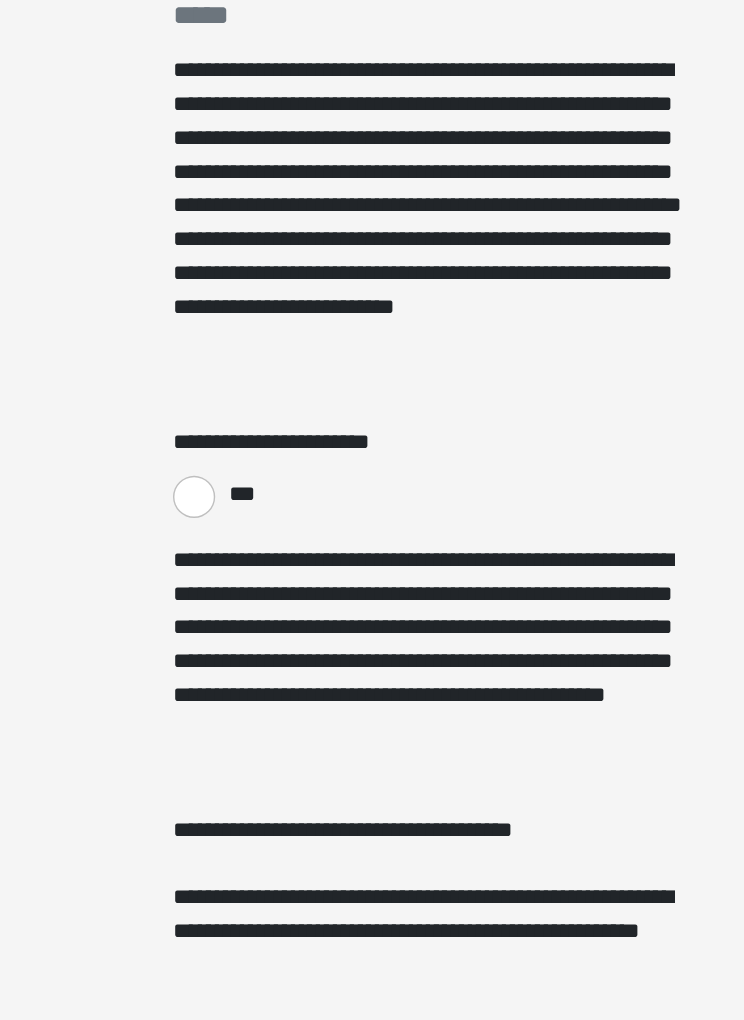 scroll, scrollTop: 71, scrollLeft: 0, axis: vertical 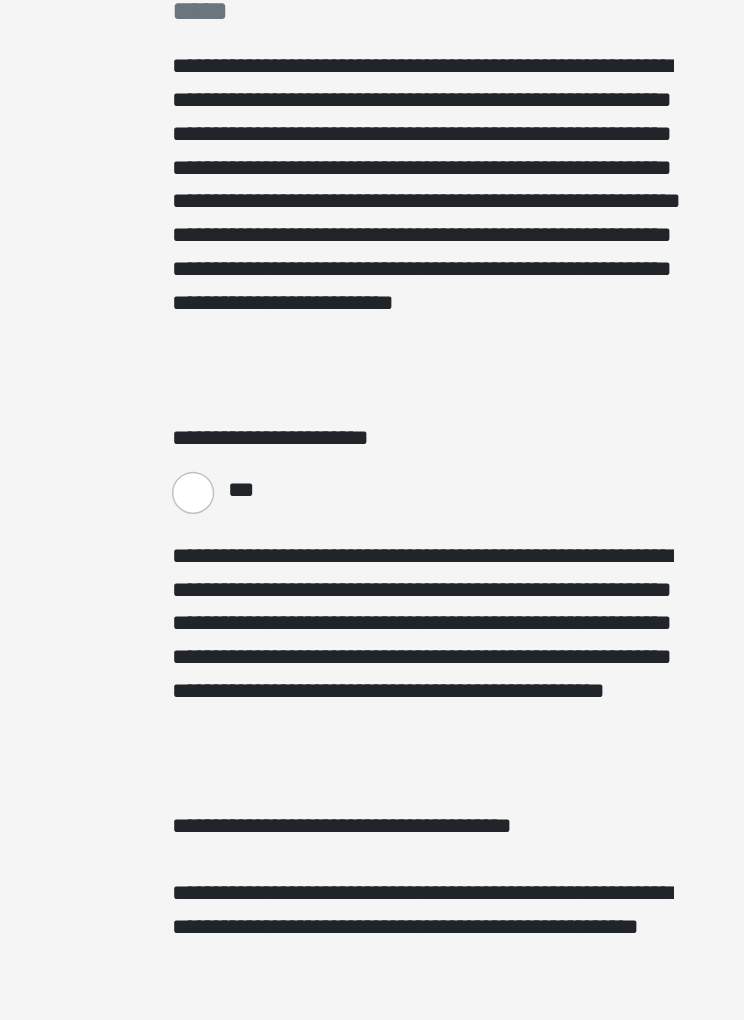 click on "***" at bounding box center (202, 598) 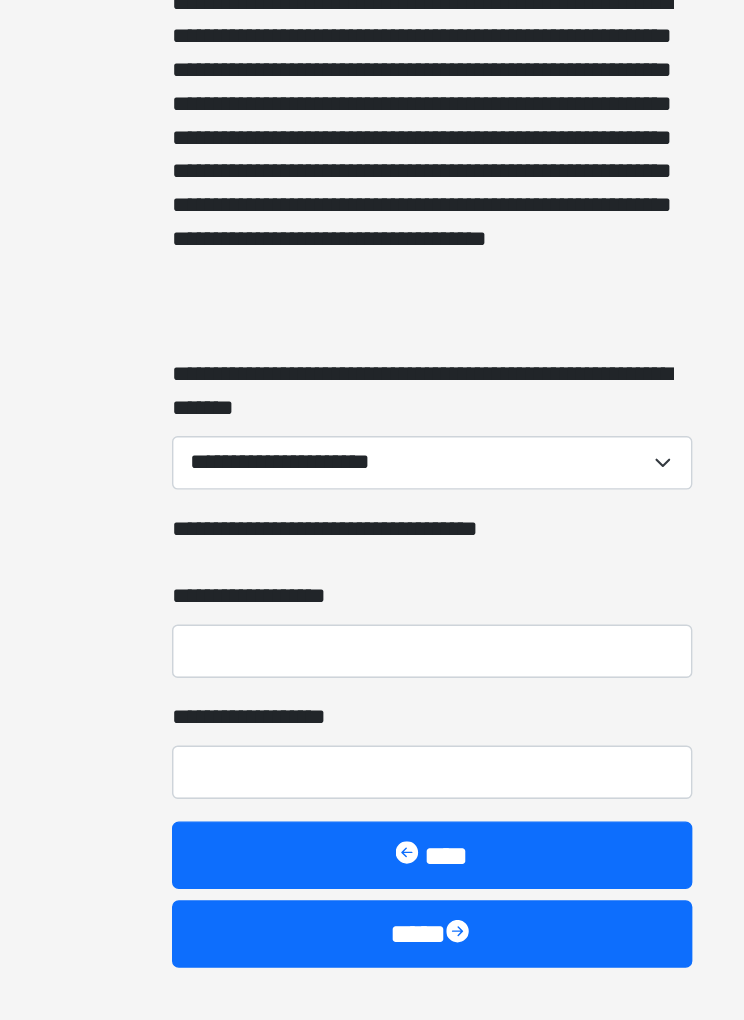 scroll, scrollTop: 1779, scrollLeft: 0, axis: vertical 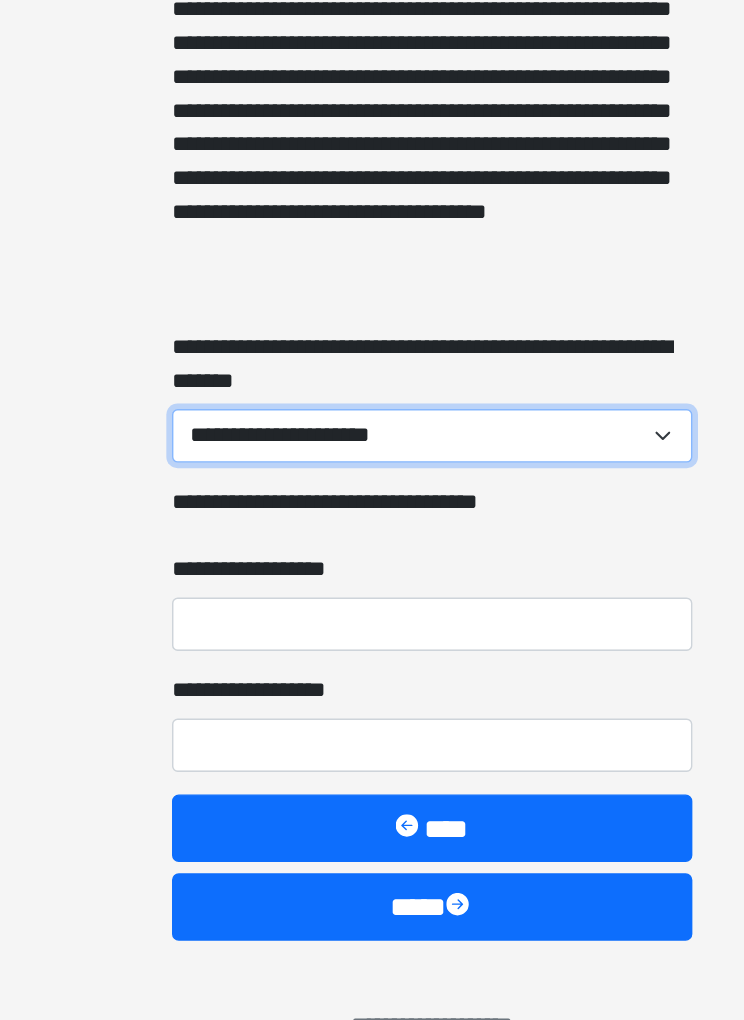 click on "**********" at bounding box center [372, 558] 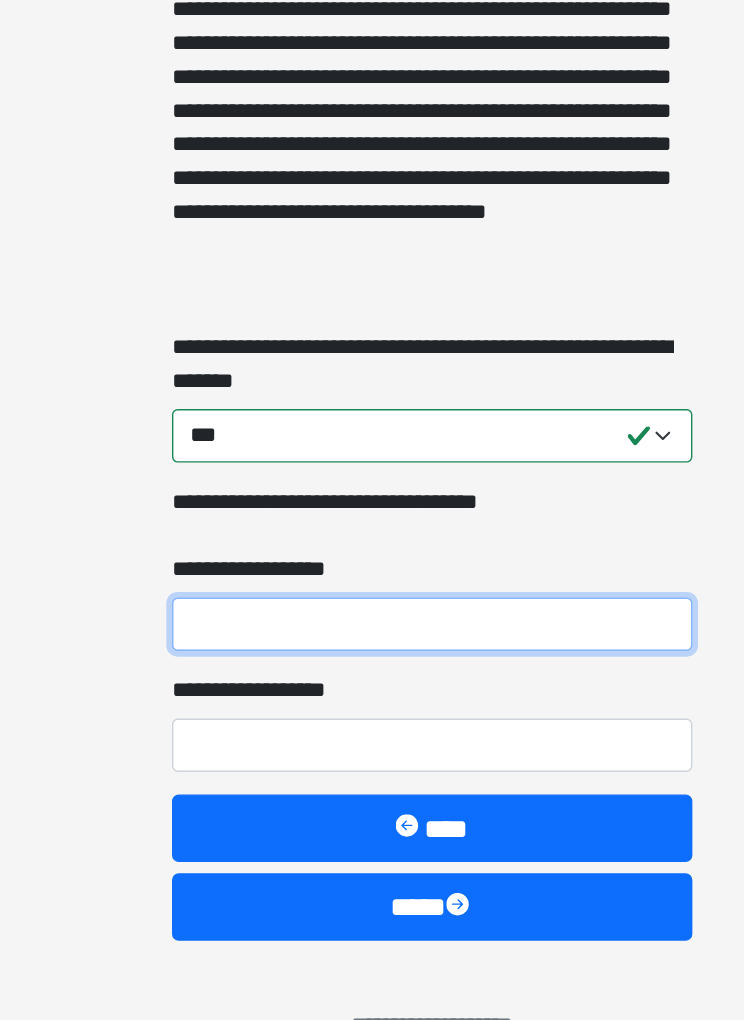 click on "**********" at bounding box center [372, 692] 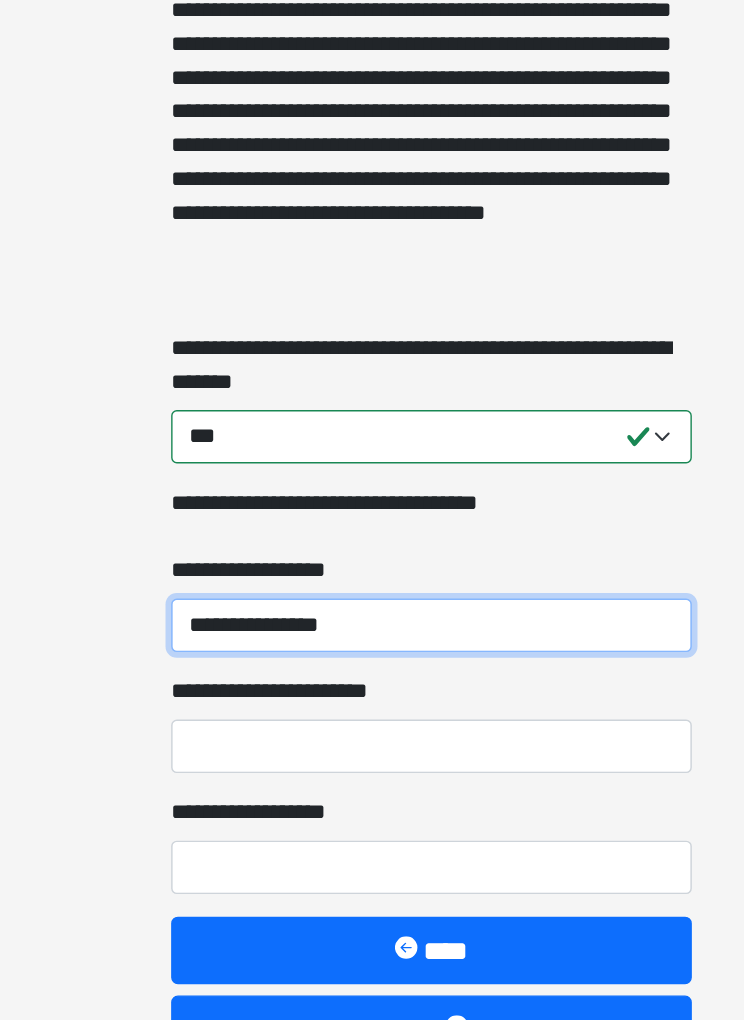 type on "**********" 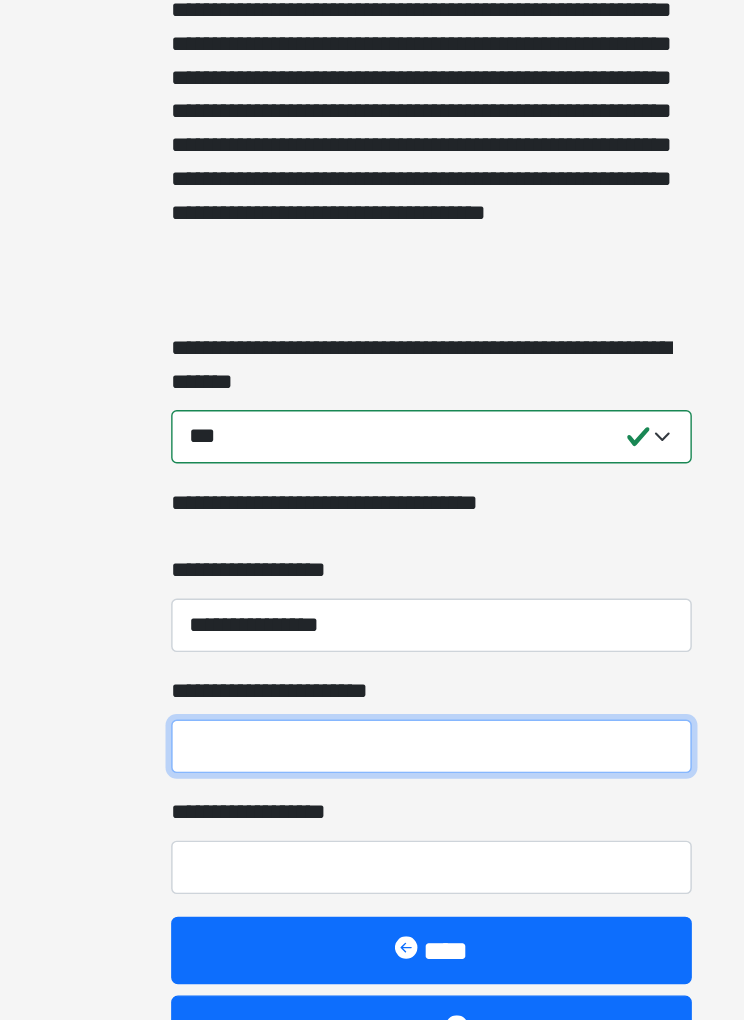 click on "**********" at bounding box center (372, 778) 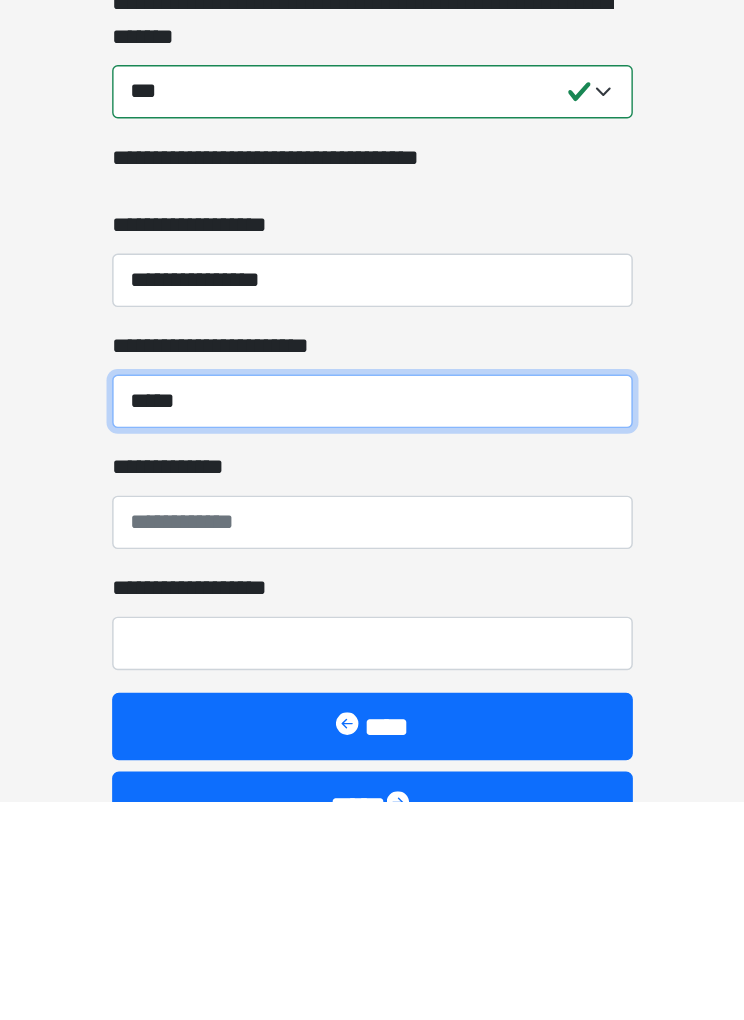 type on "******" 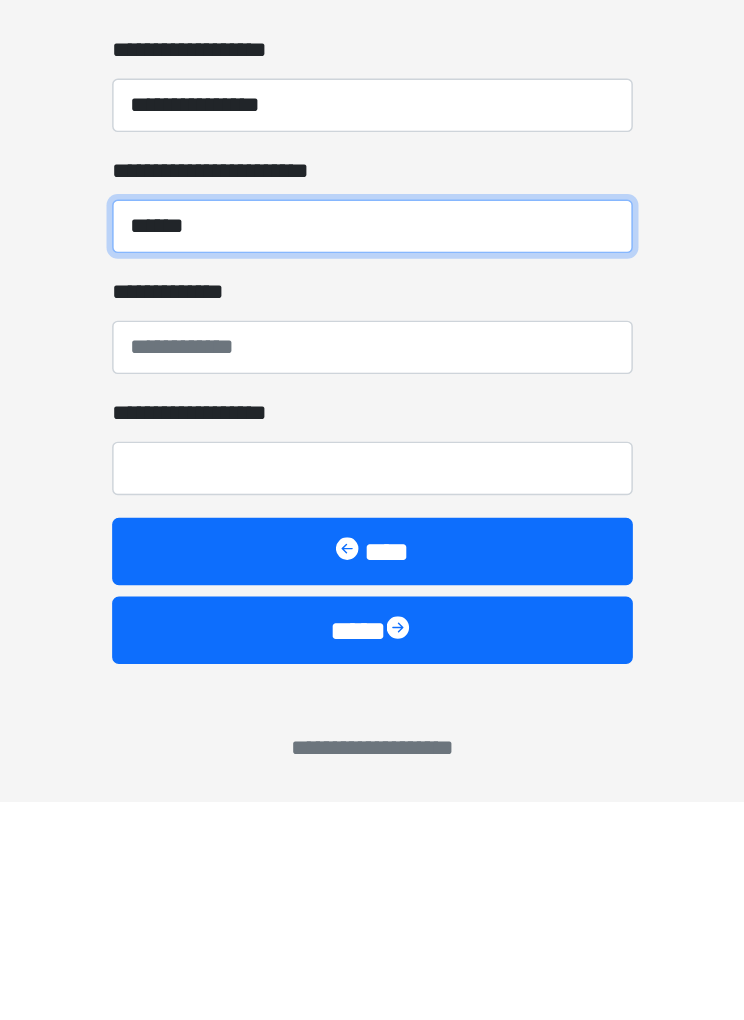 scroll, scrollTop: 1951, scrollLeft: 0, axis: vertical 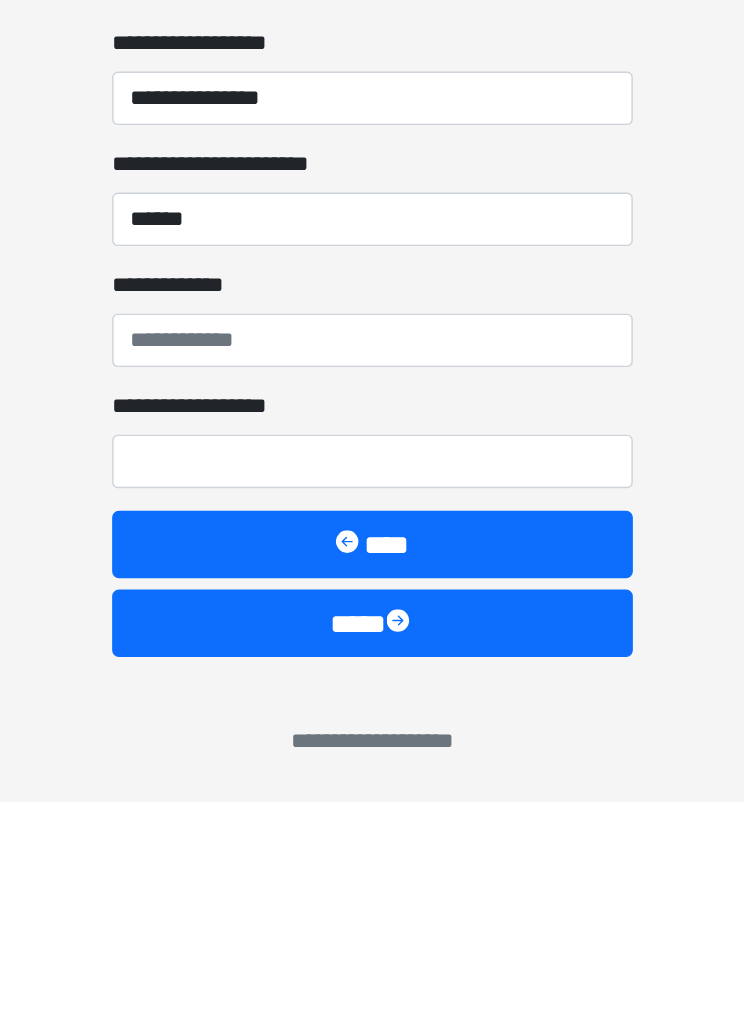 click on "****" at bounding box center (372, 893) 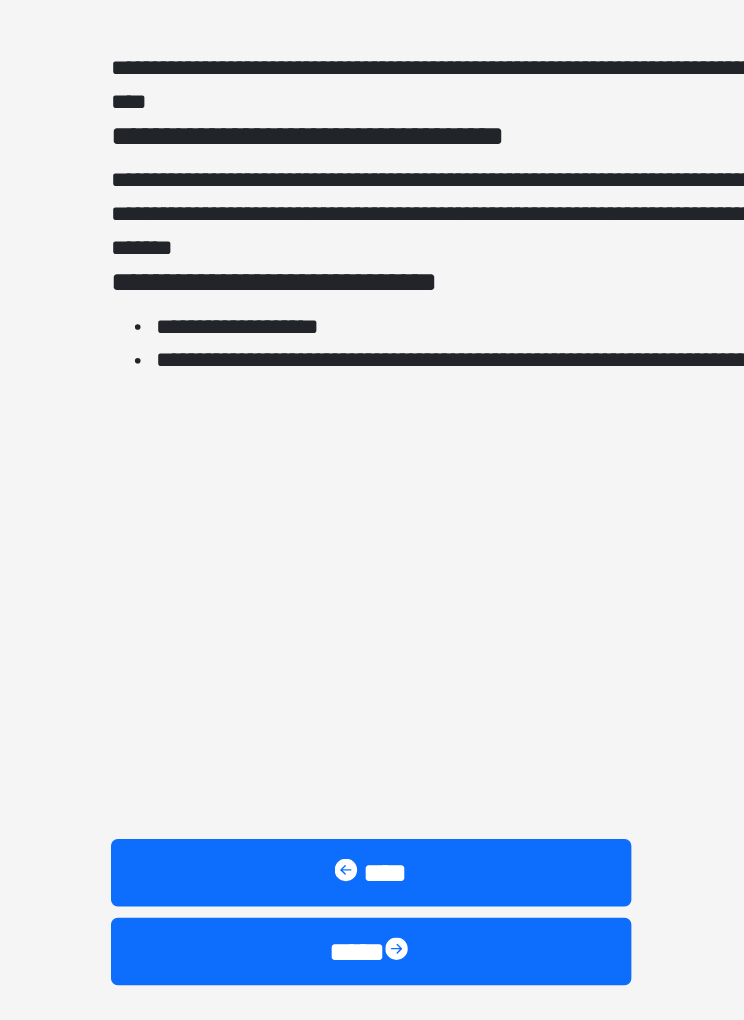 scroll, scrollTop: 4253, scrollLeft: 0, axis: vertical 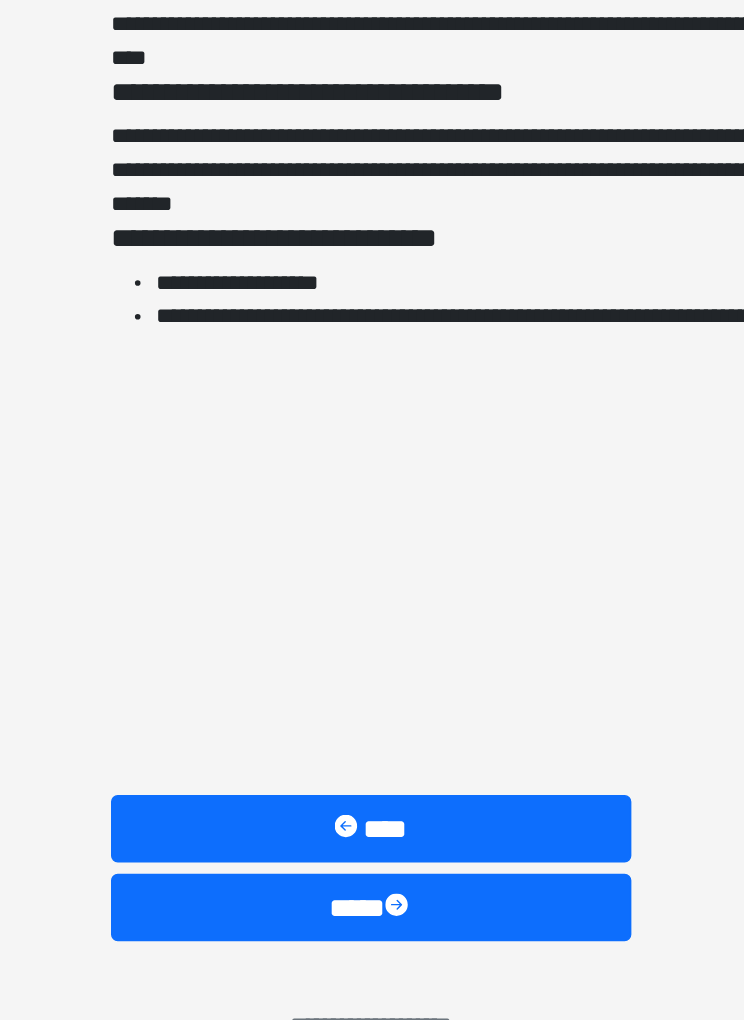 click on "****" at bounding box center (372, 893) 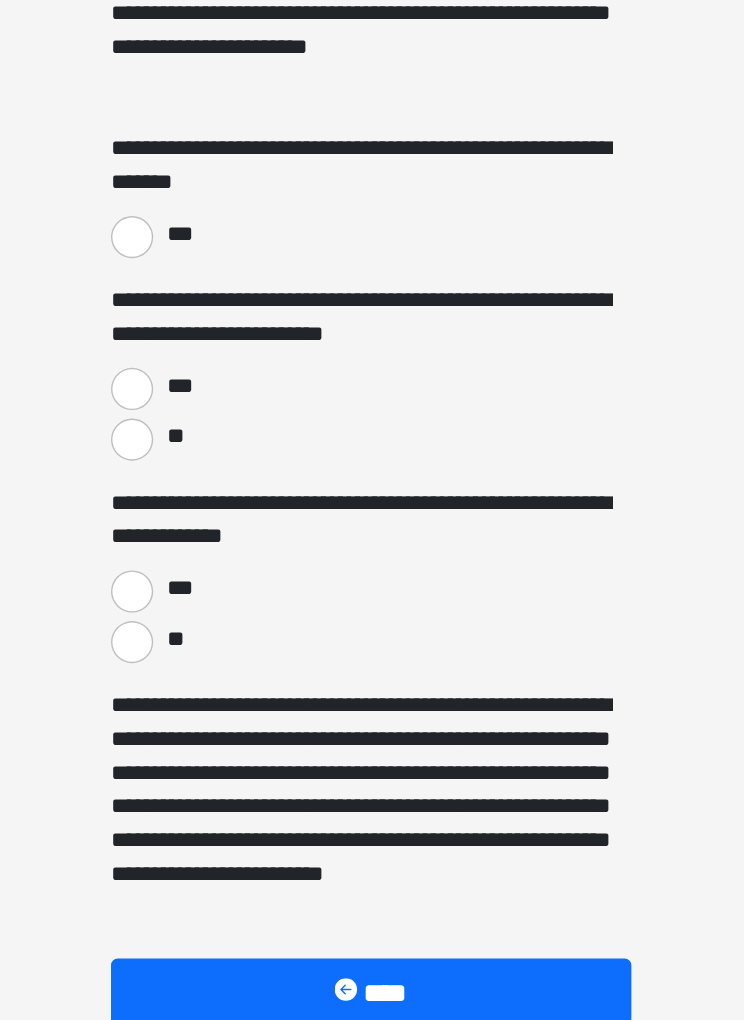 scroll, scrollTop: 1214, scrollLeft: 0, axis: vertical 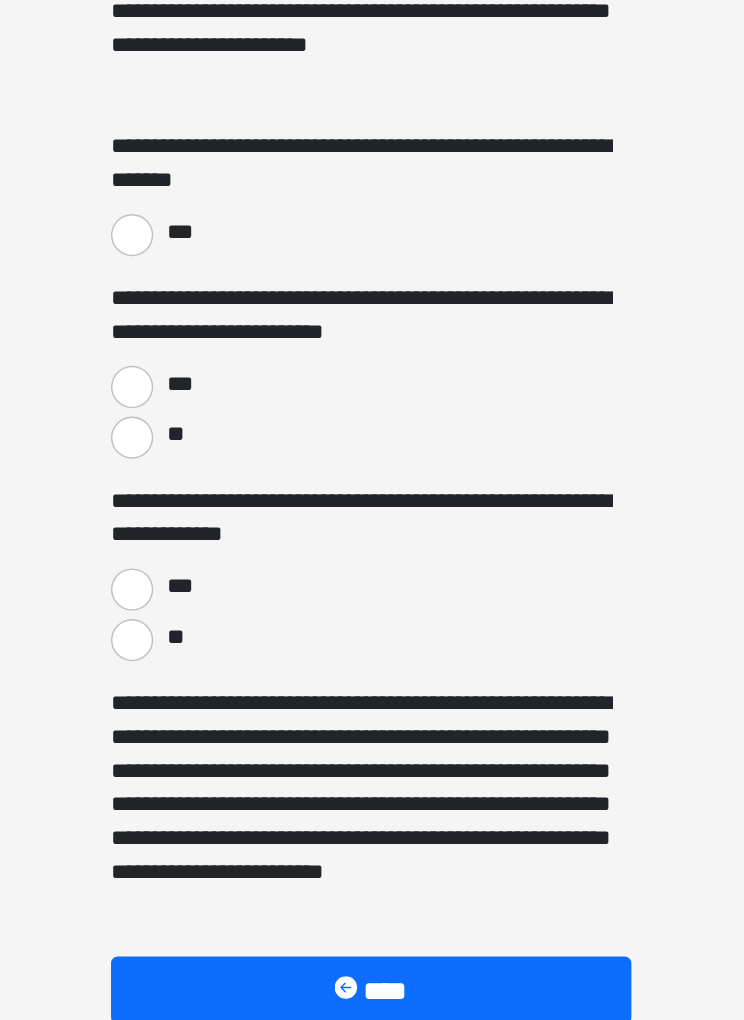 click on "***" at bounding box center (202, 415) 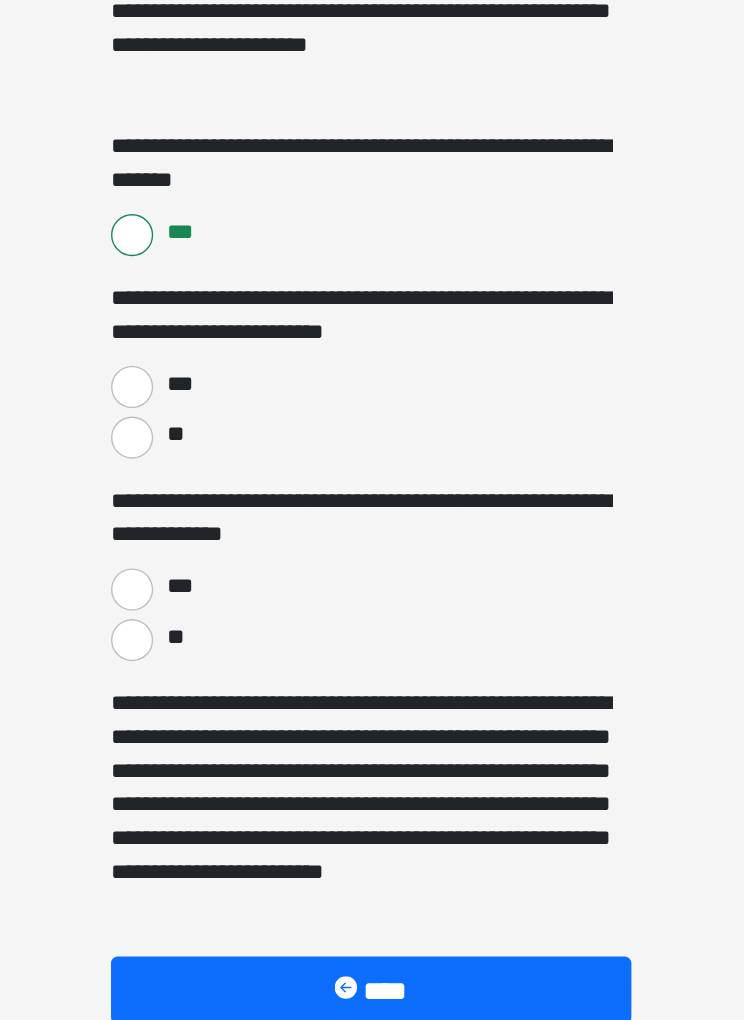 click on "***" at bounding box center (202, 523) 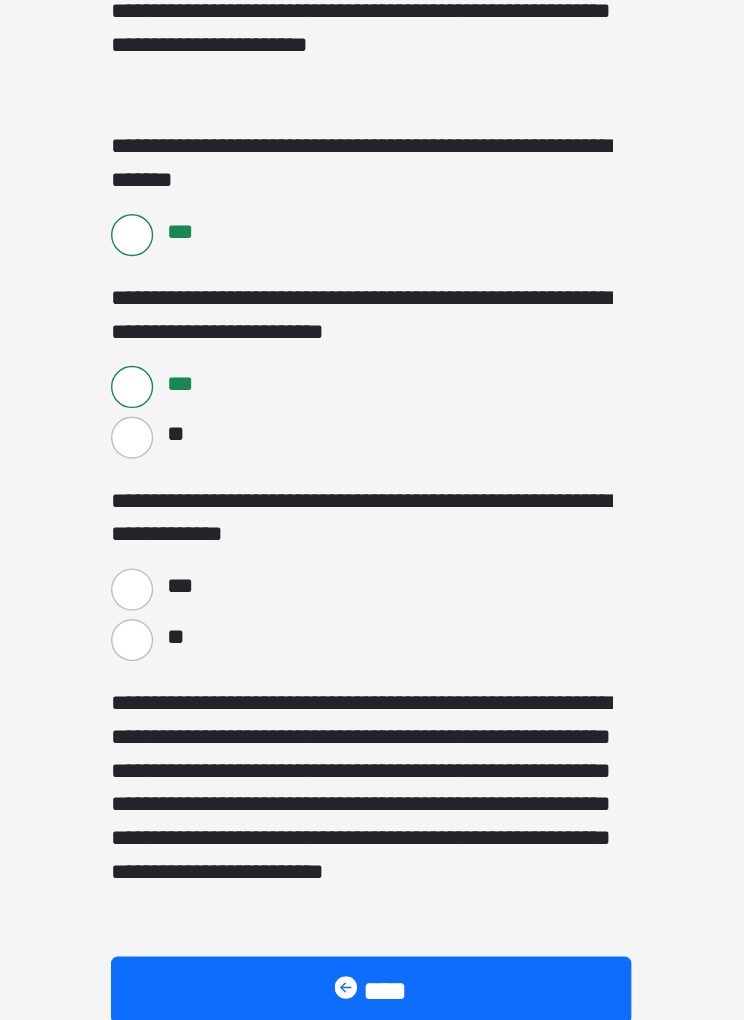 click on "**" at bounding box center [202, 703] 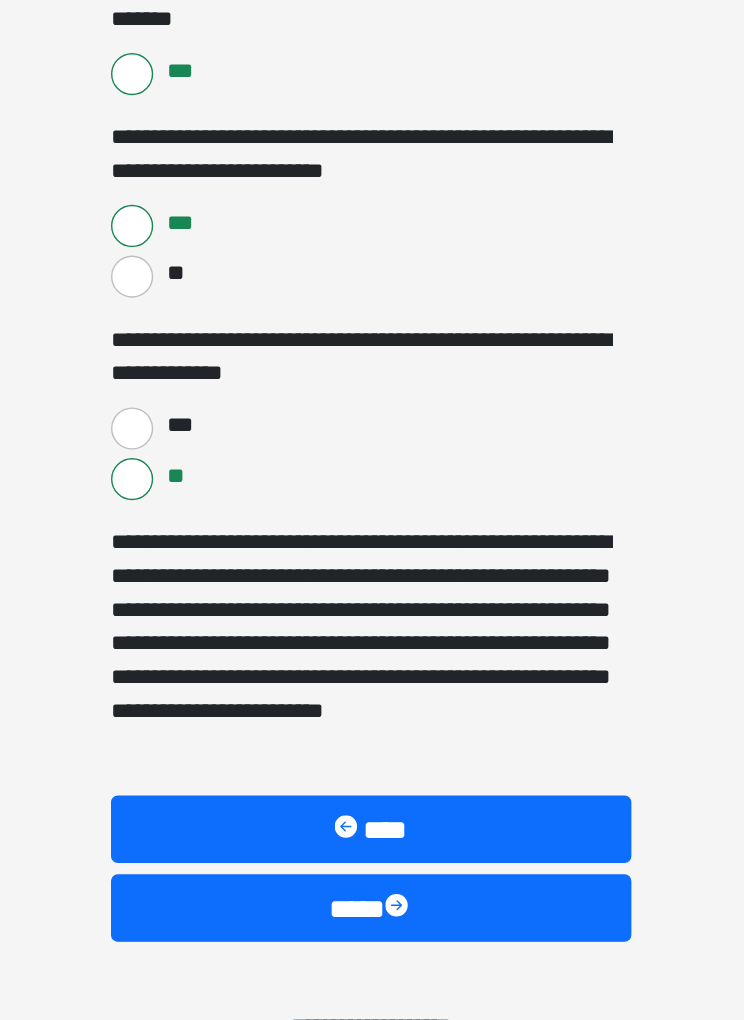 scroll, scrollTop: 1329, scrollLeft: 0, axis: vertical 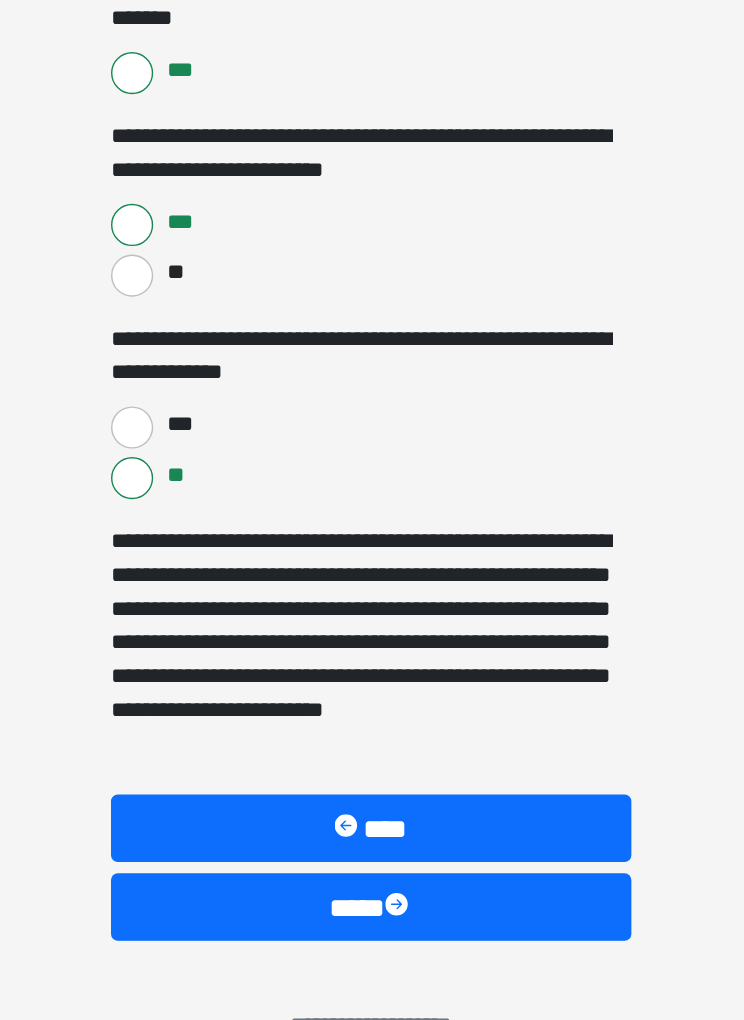 click on "****" at bounding box center (372, 893) 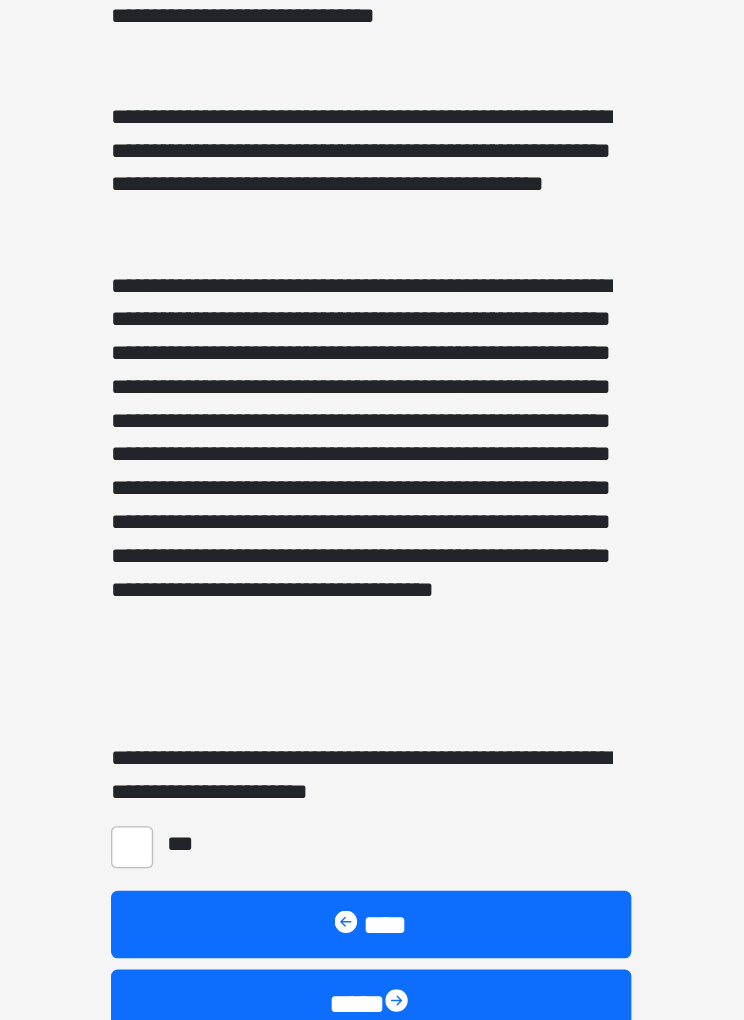 scroll, scrollTop: 535, scrollLeft: 0, axis: vertical 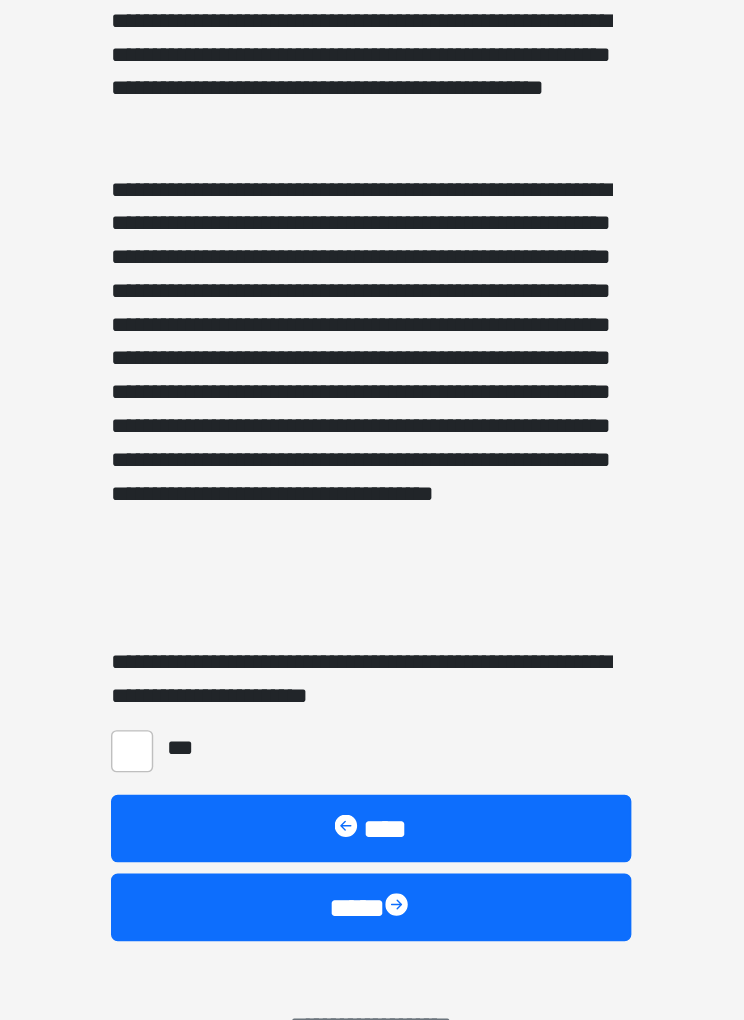 click on "***" at bounding box center [202, 782] 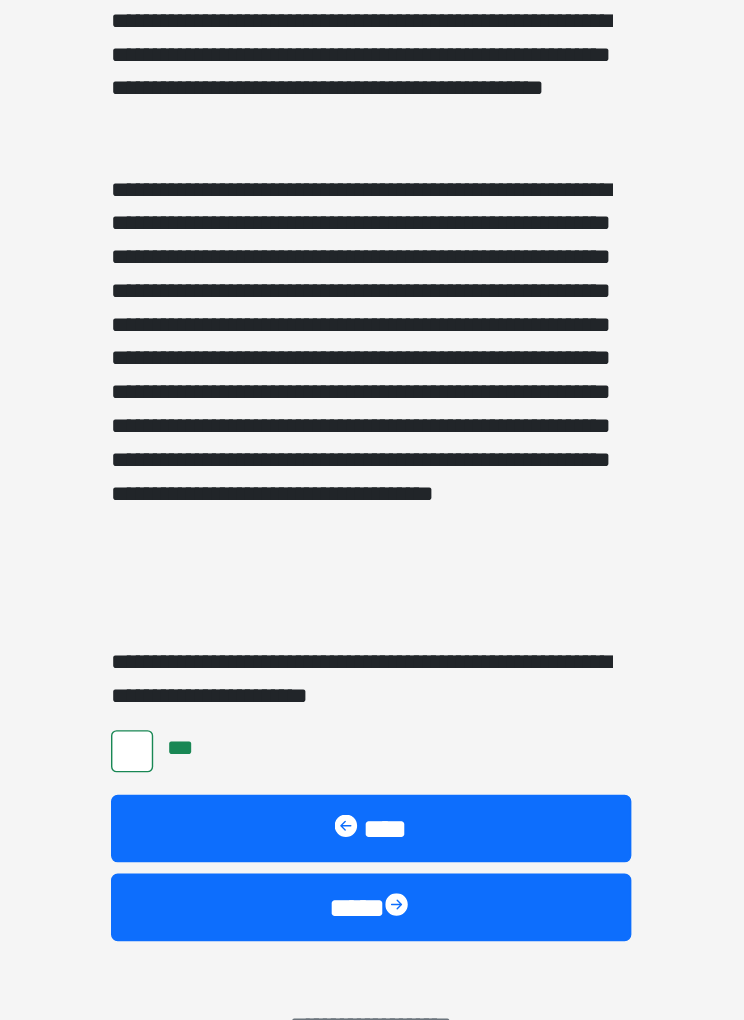 click on "****" at bounding box center (372, 893) 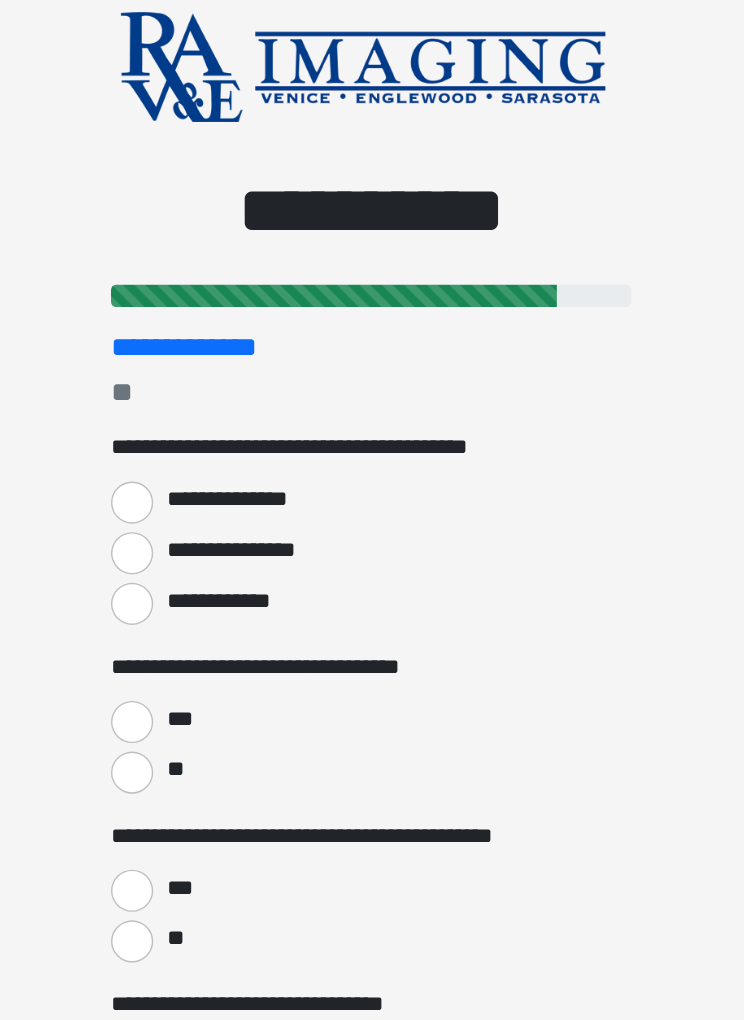 scroll, scrollTop: 0, scrollLeft: 0, axis: both 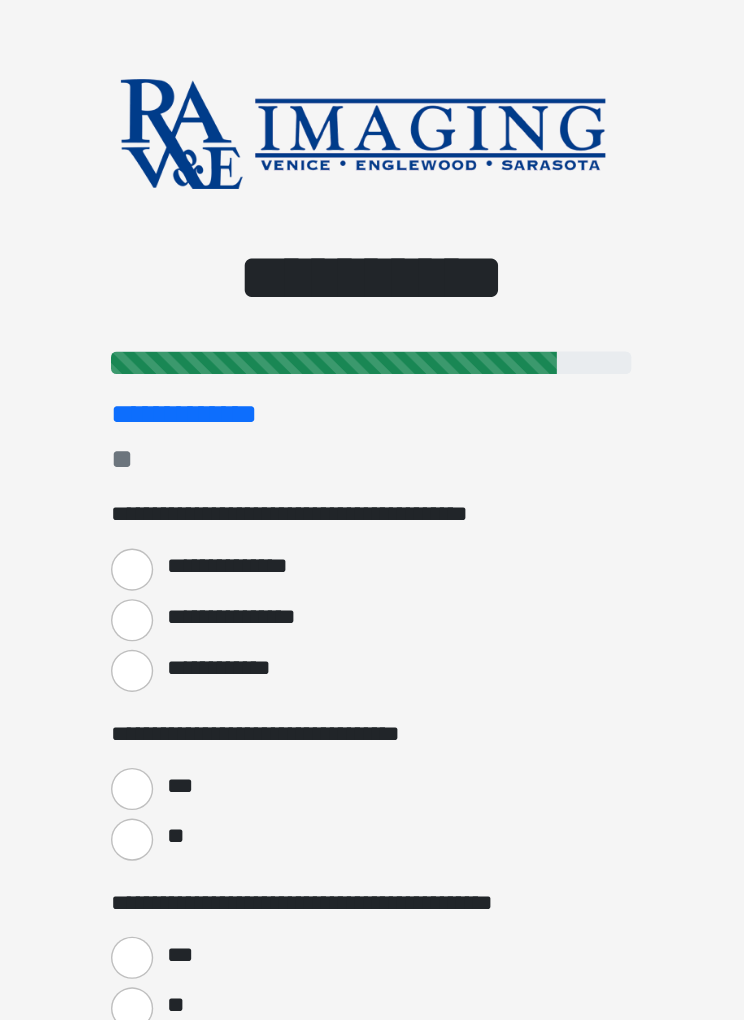 click on "**********" at bounding box center (202, 477) 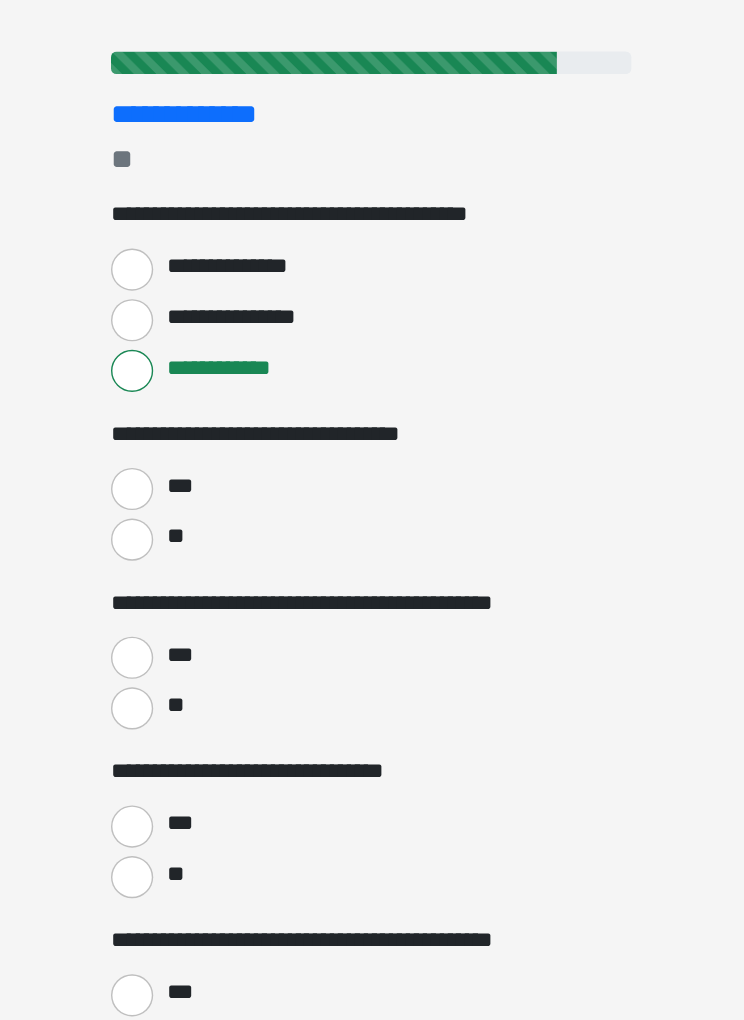 click on "**" at bounding box center (202, 597) 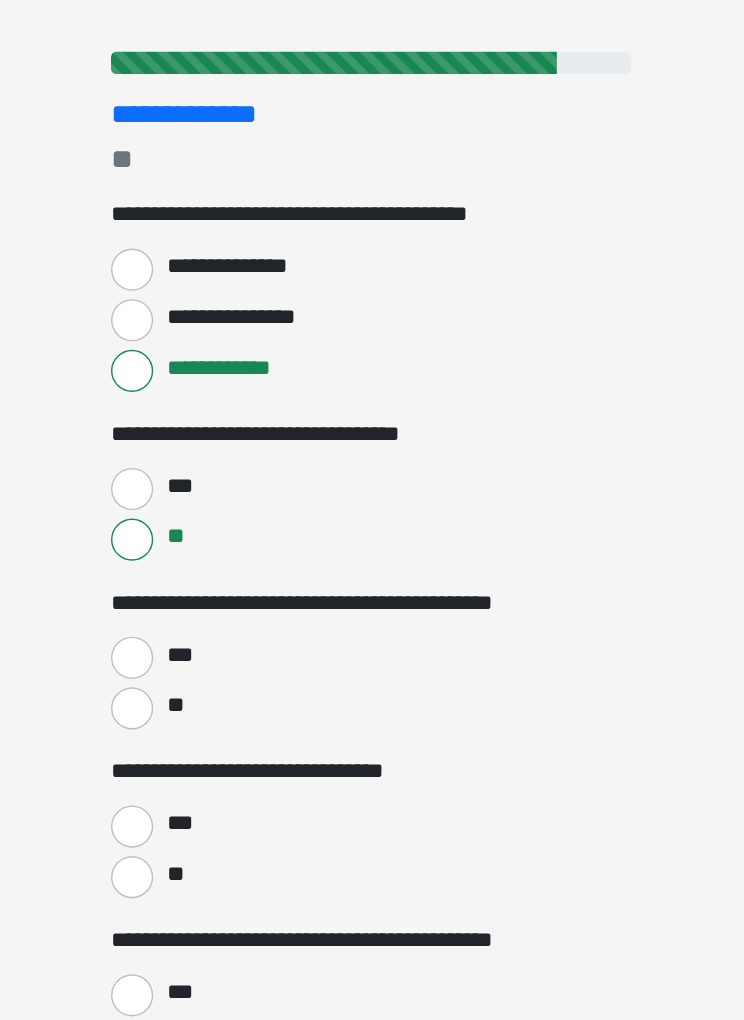 click on "**" at bounding box center (202, 717) 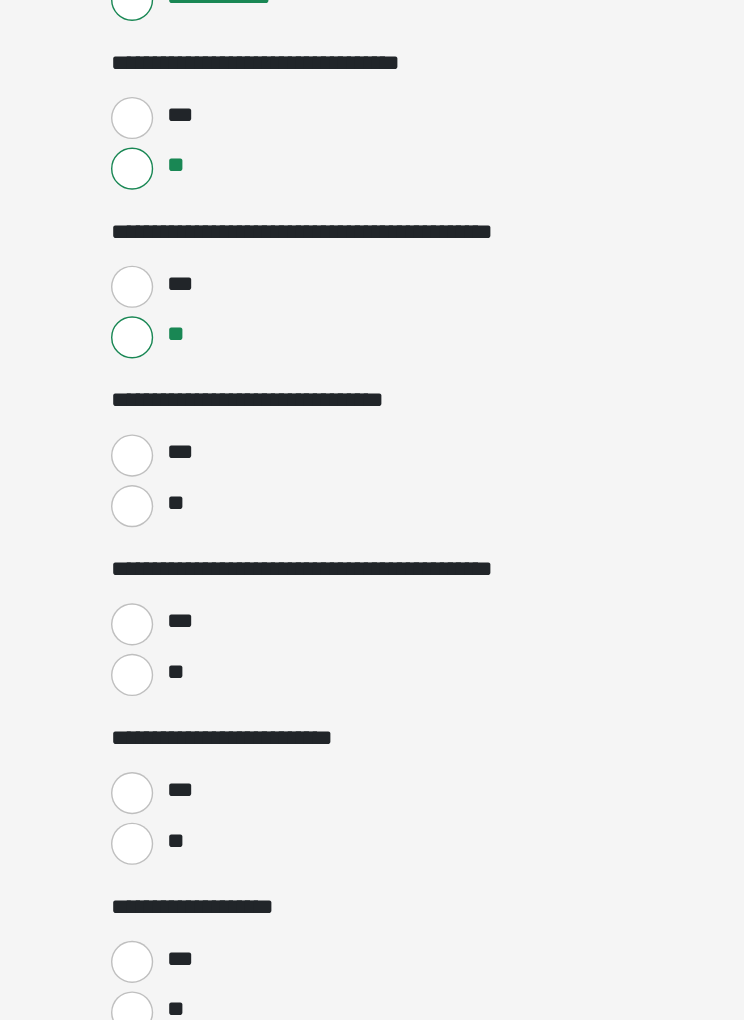 scroll, scrollTop: 230, scrollLeft: 0, axis: vertical 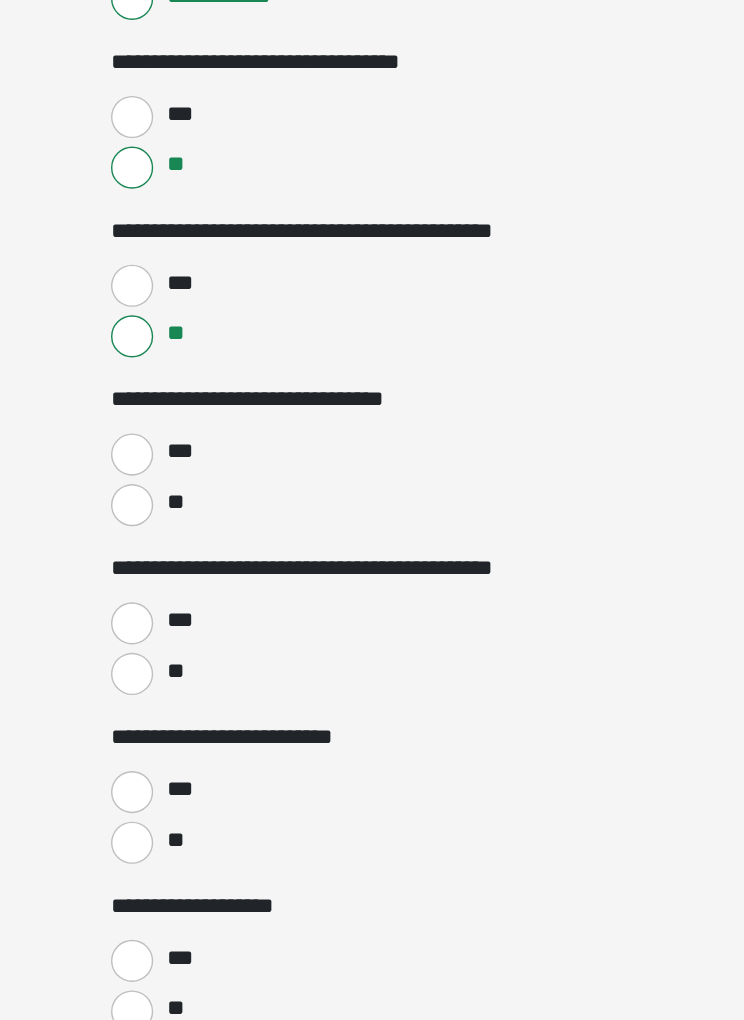 click on "**" at bounding box center (202, 607) 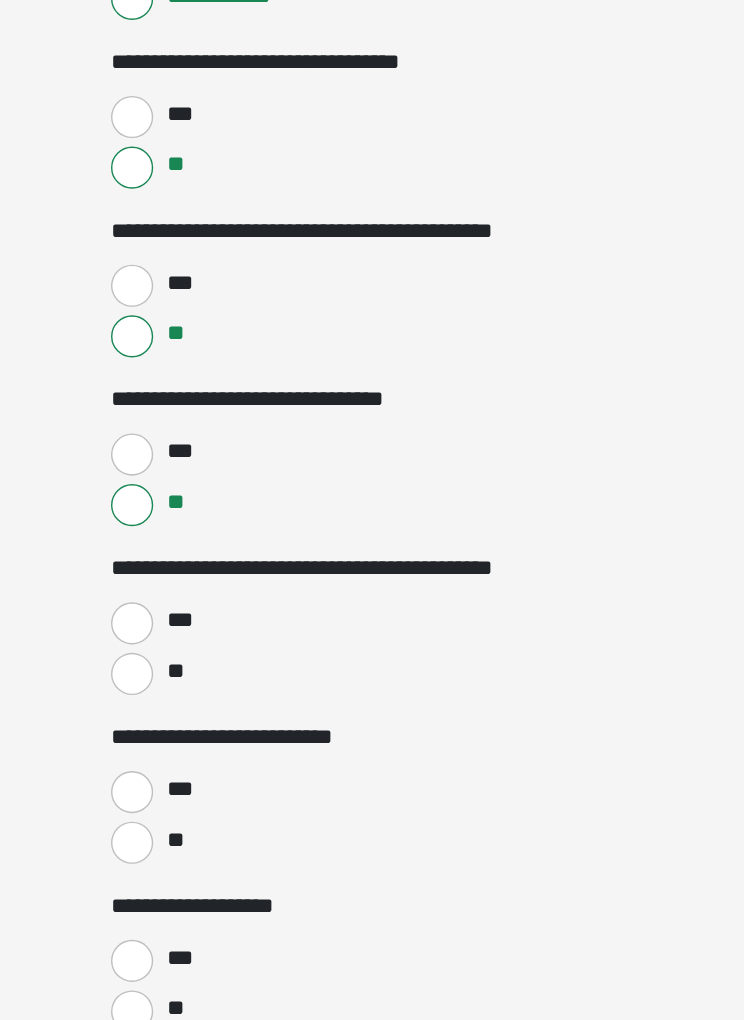 click on "***" at bounding box center [202, 691] 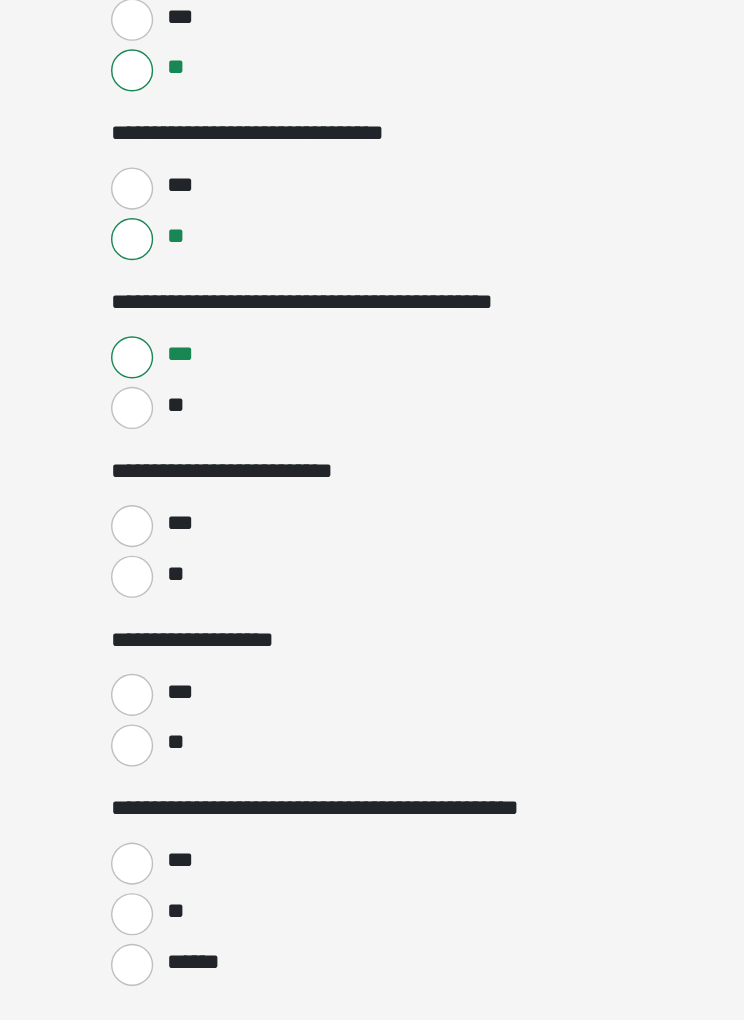 scroll, scrollTop: 426, scrollLeft: 0, axis: vertical 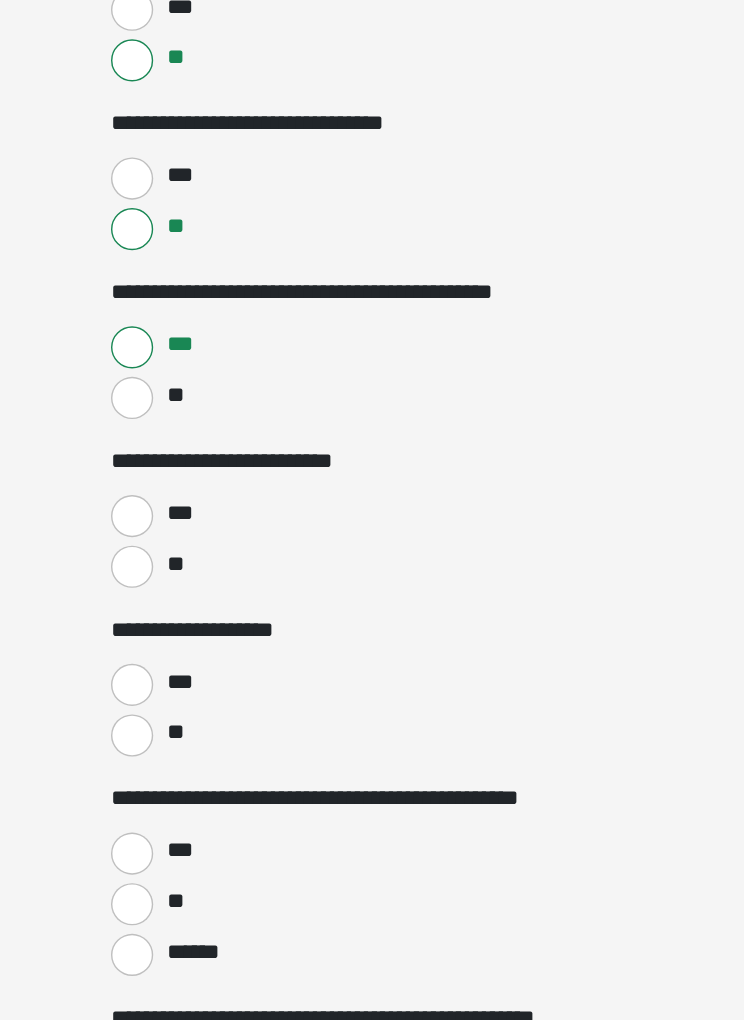 click on "**" at bounding box center (202, 651) 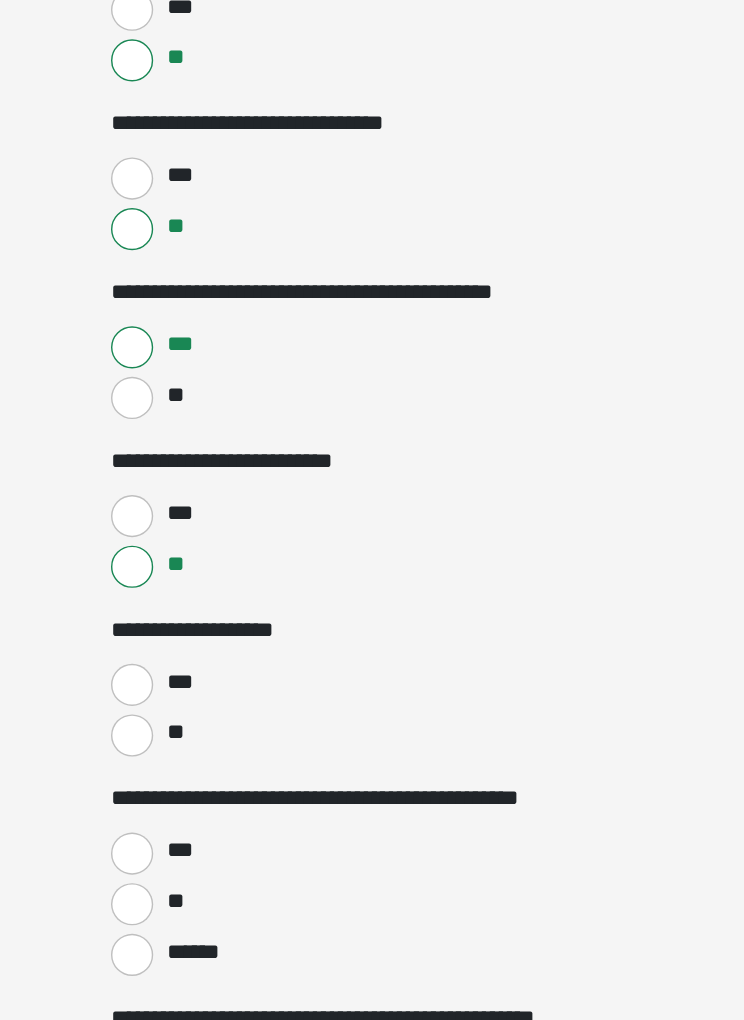 click on "**" at bounding box center (202, 771) 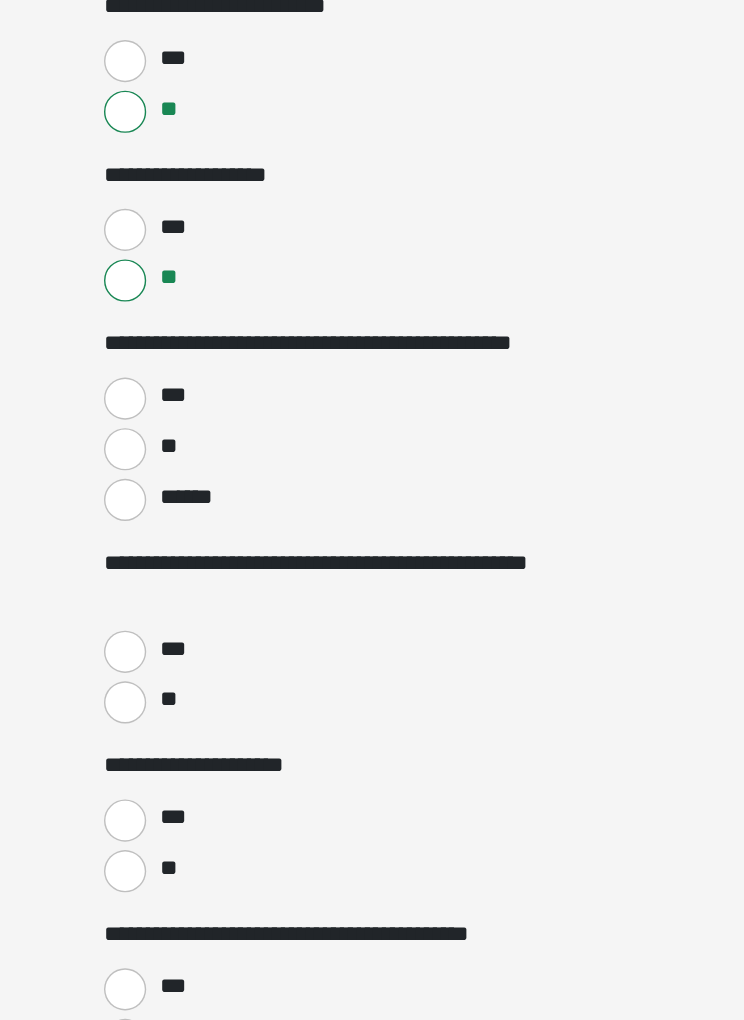 scroll, scrollTop: 750, scrollLeft: 0, axis: vertical 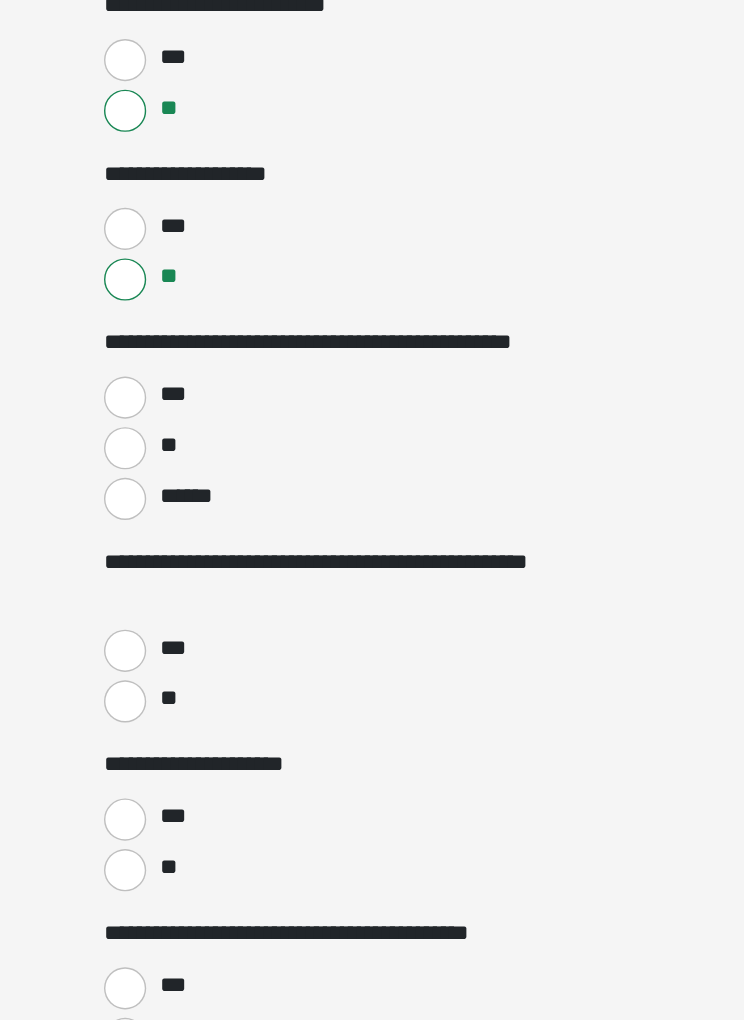 click on "**" at bounding box center (202, 567) 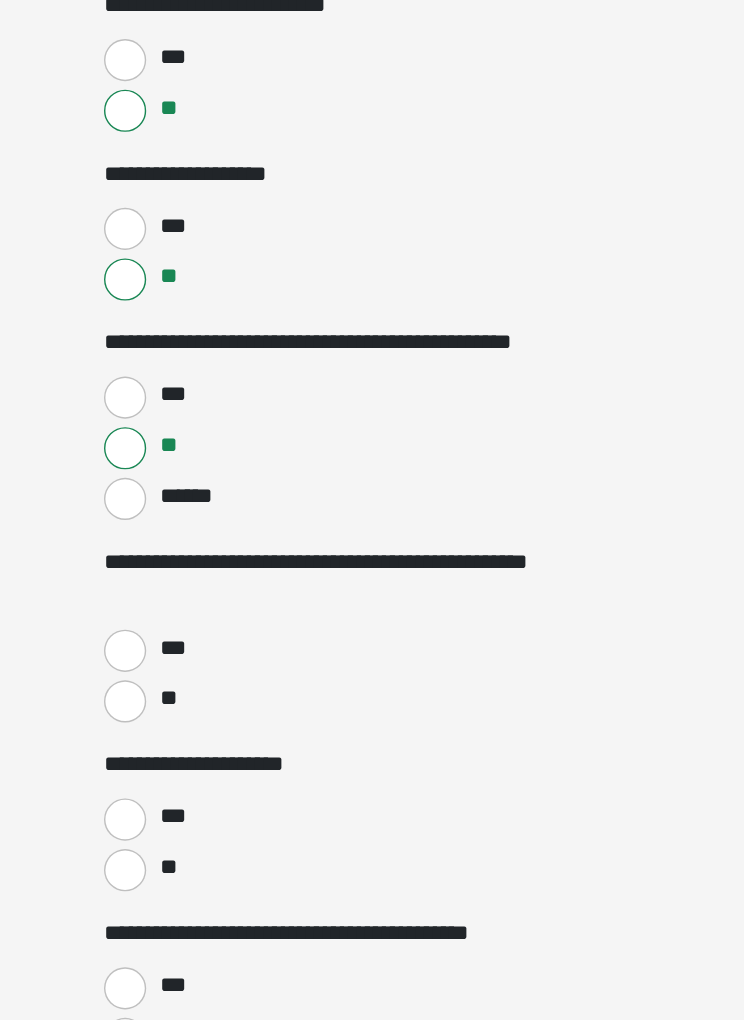 click on "**" at bounding box center (202, 747) 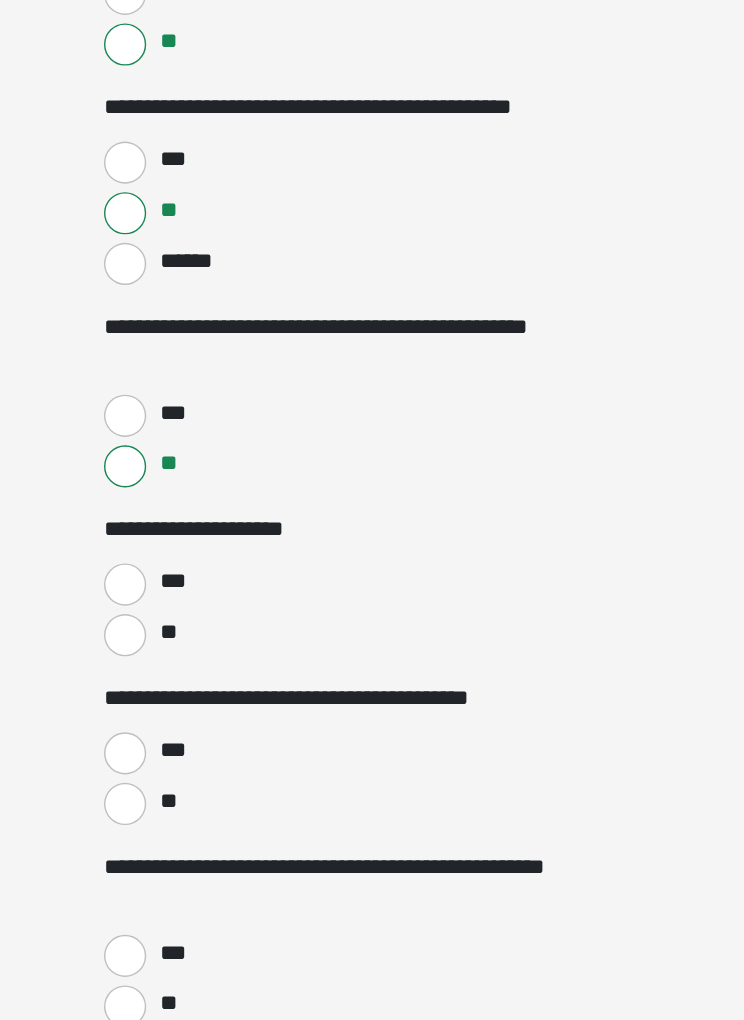scroll, scrollTop: 918, scrollLeft: 0, axis: vertical 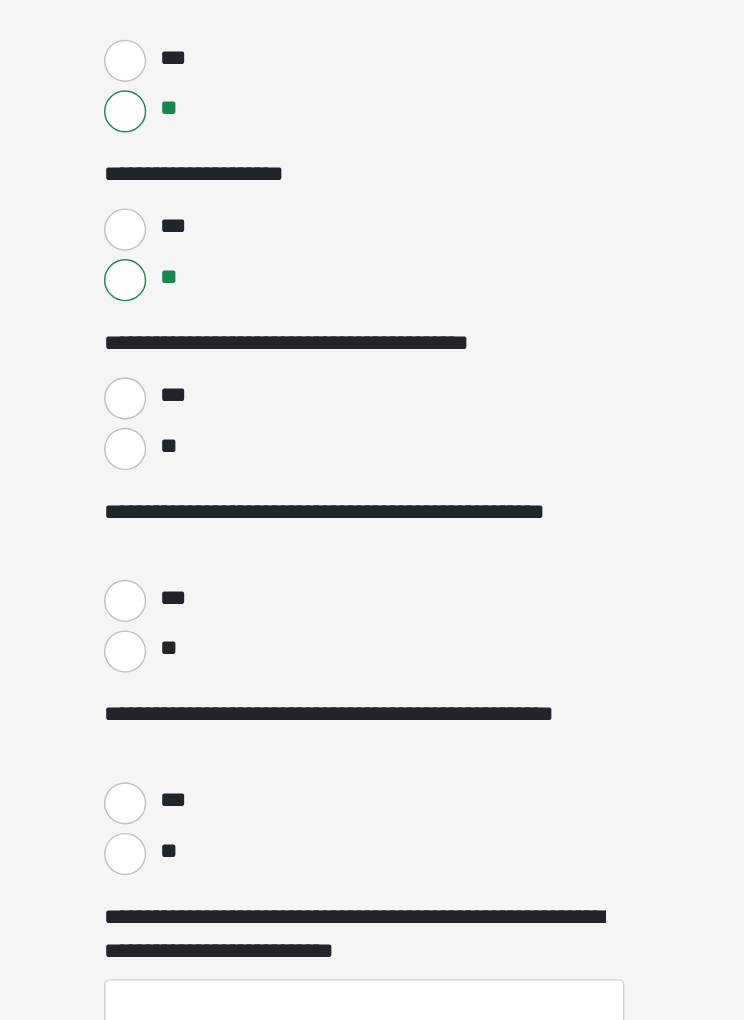click on "**" at bounding box center (202, 567) 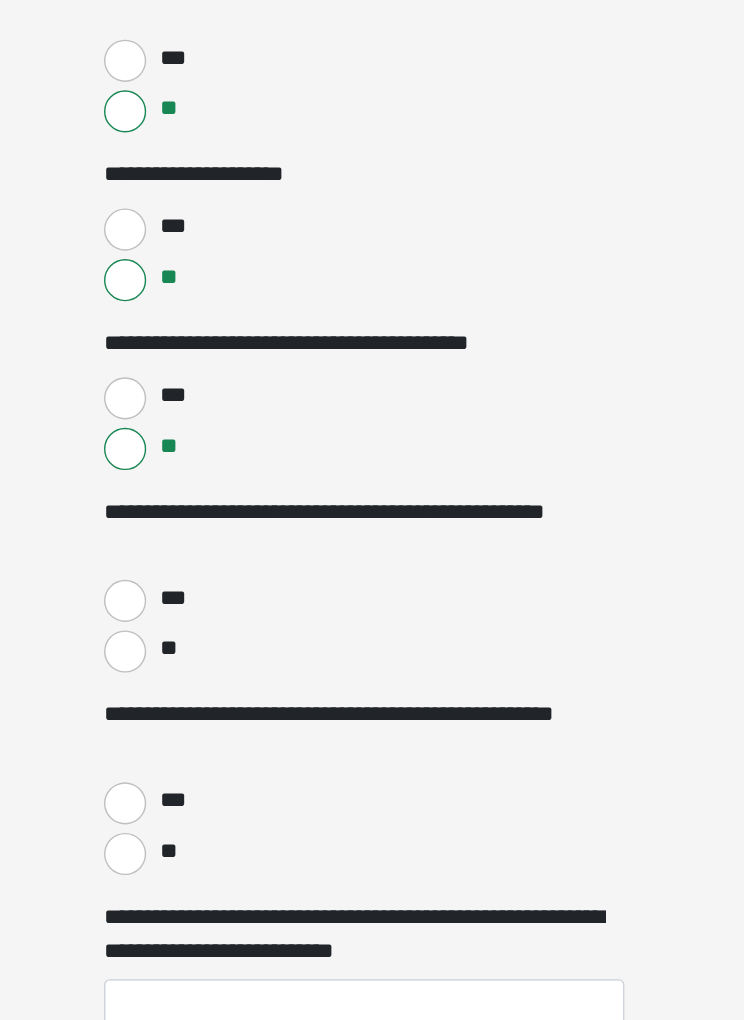 click on "**" at bounding box center [202, 711] 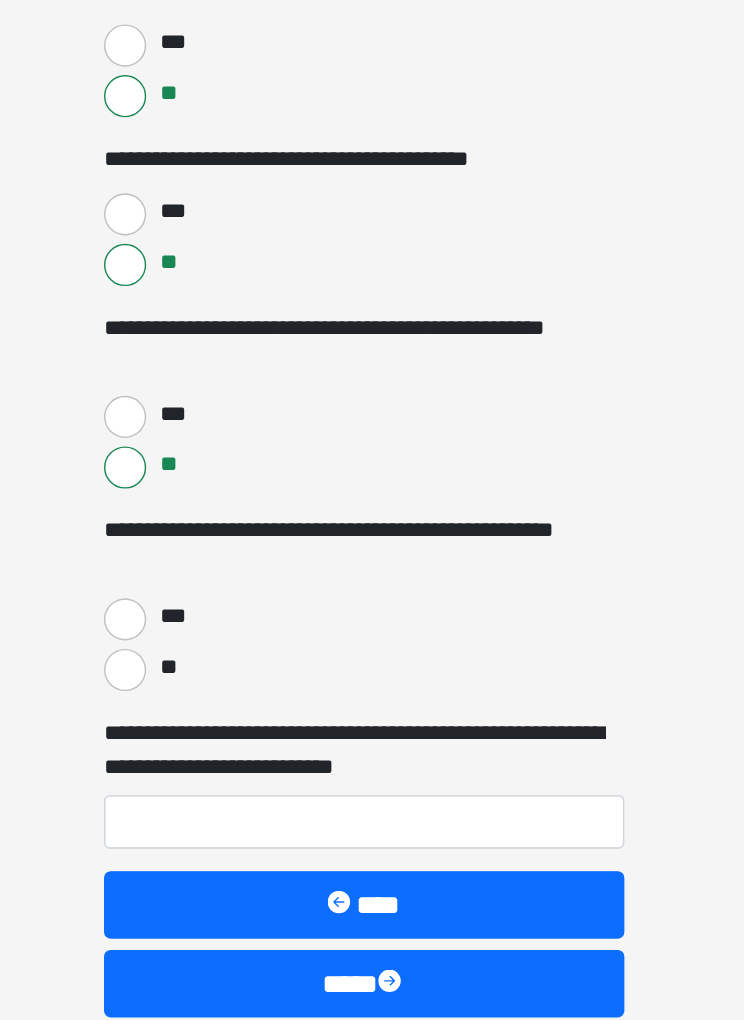 scroll, scrollTop: 1355, scrollLeft: 0, axis: vertical 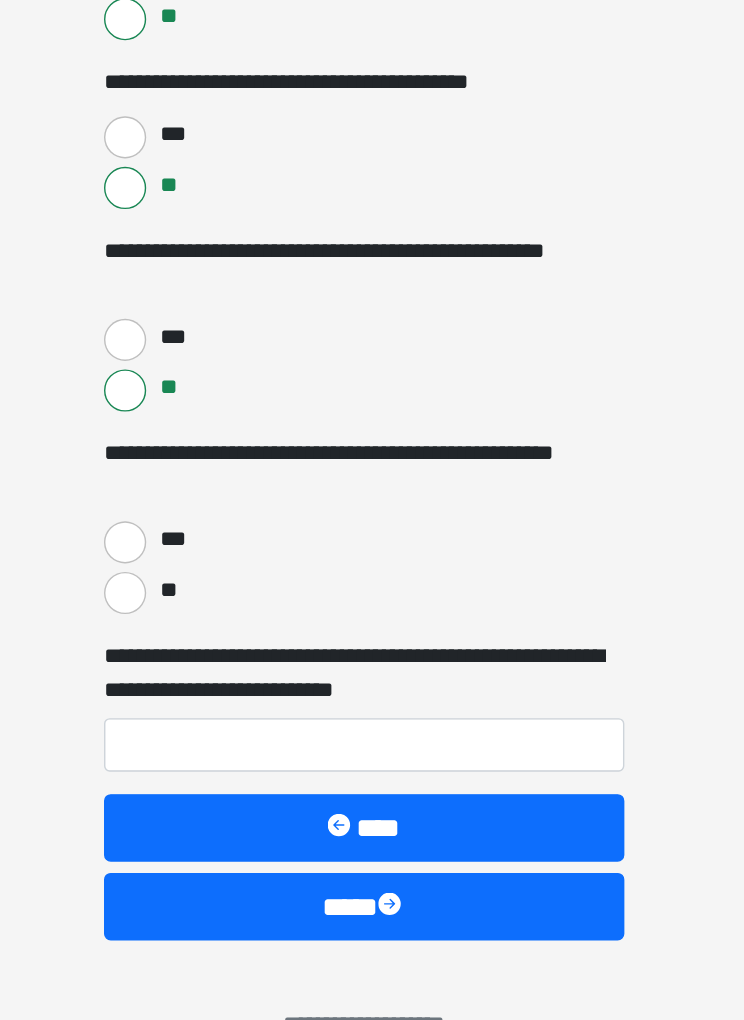 click on "**" at bounding box center [202, 670] 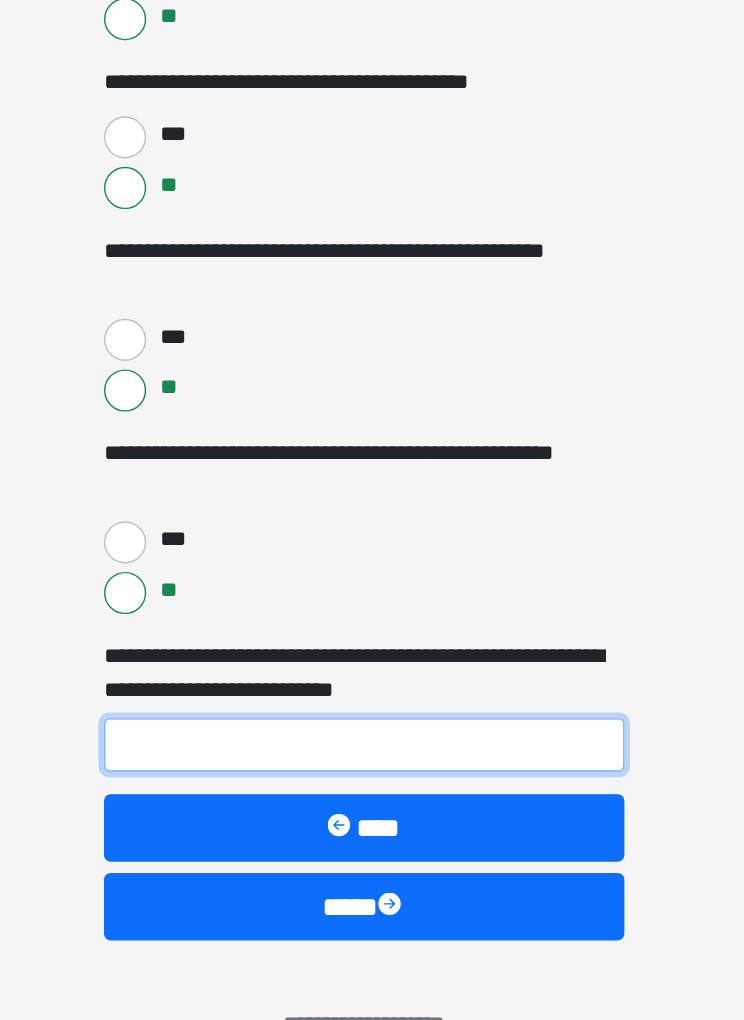 click on "**********" at bounding box center (372, 778) 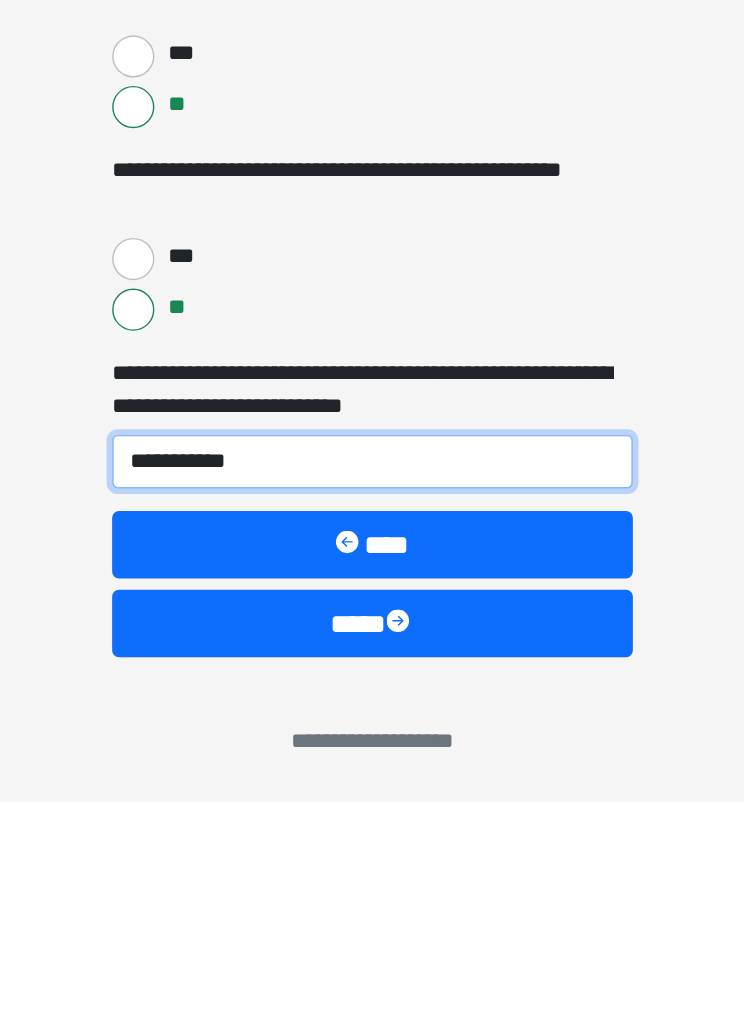 click on "**********" at bounding box center (372, 778) 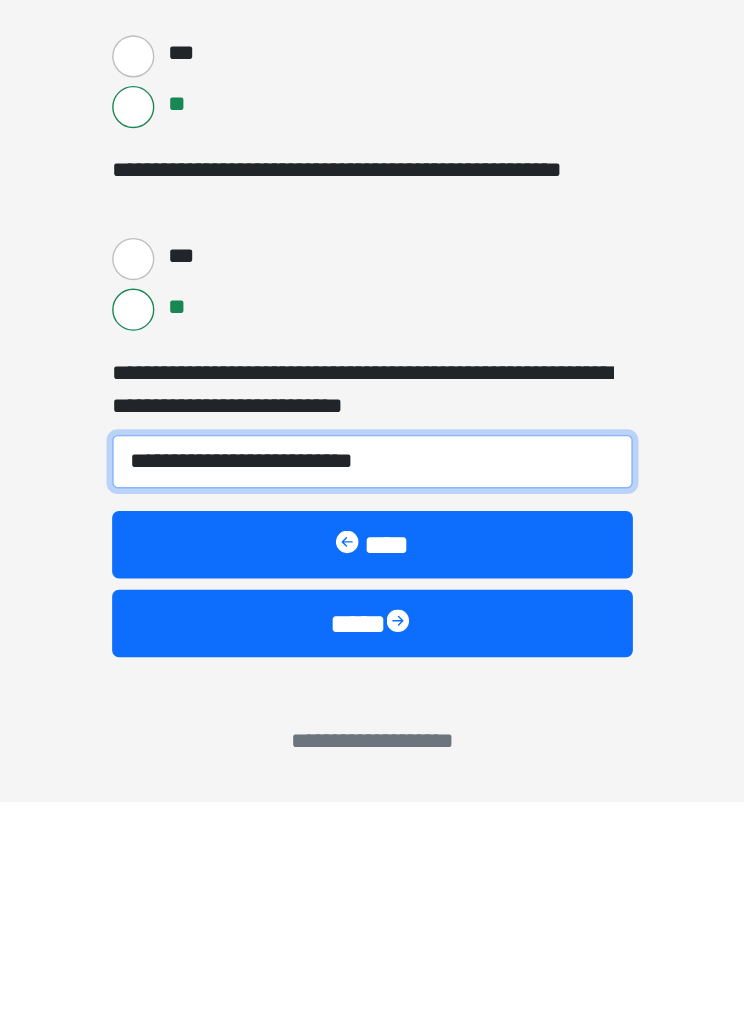 click on "**********" at bounding box center [372, 778] 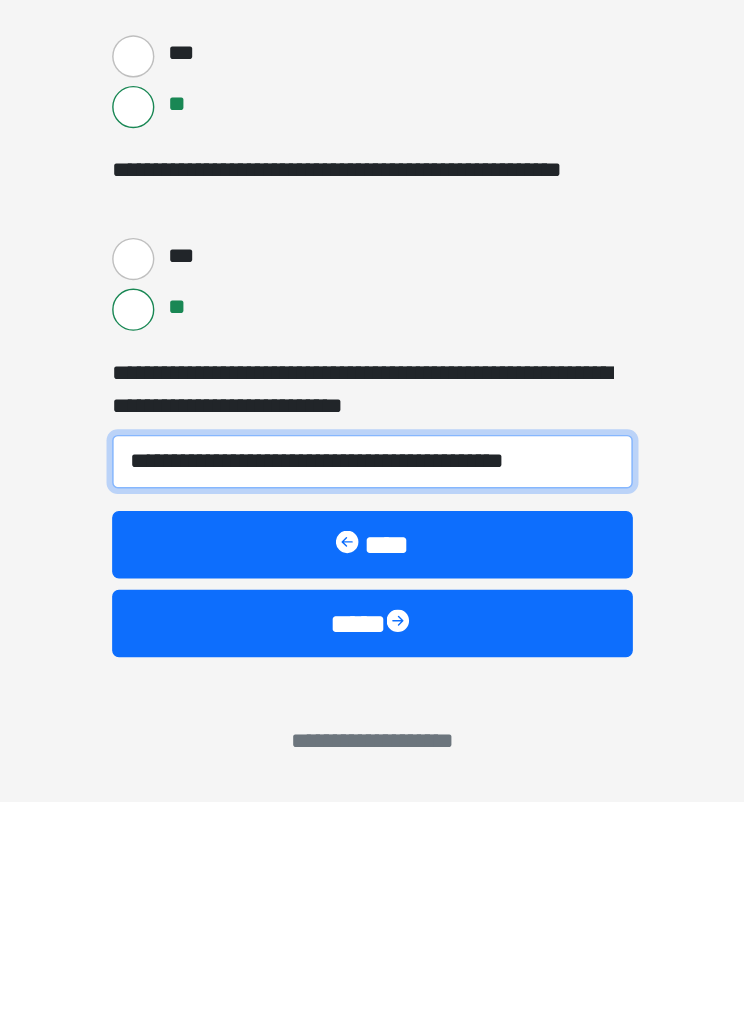 click on "**********" at bounding box center (372, 778) 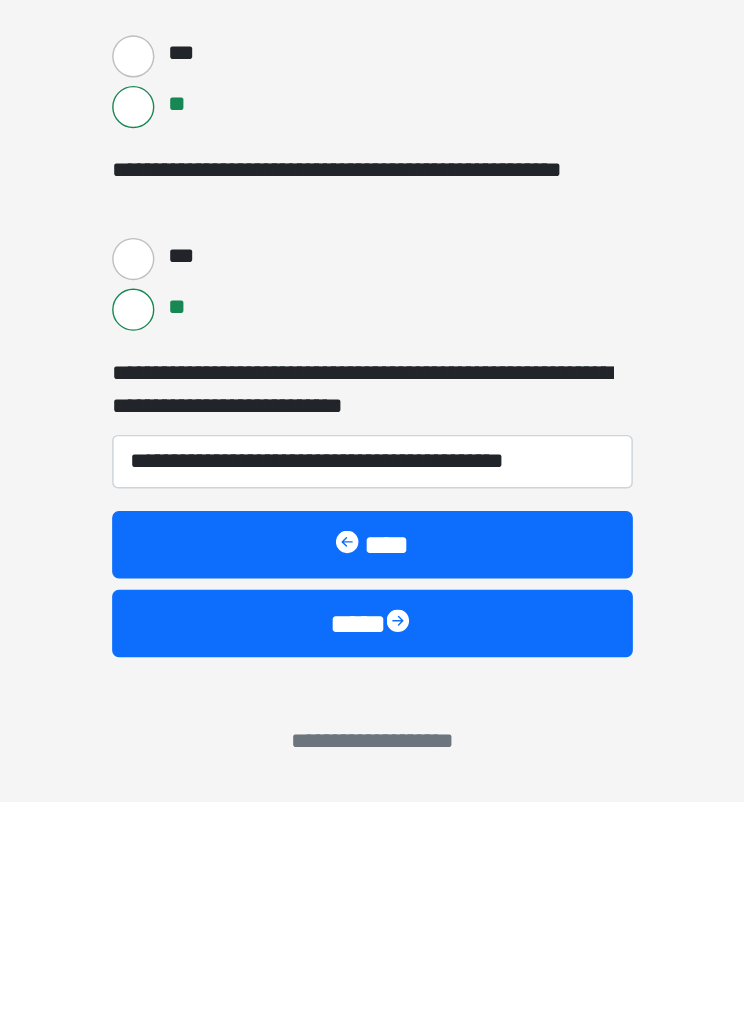 click on "**********" at bounding box center [372, -845] 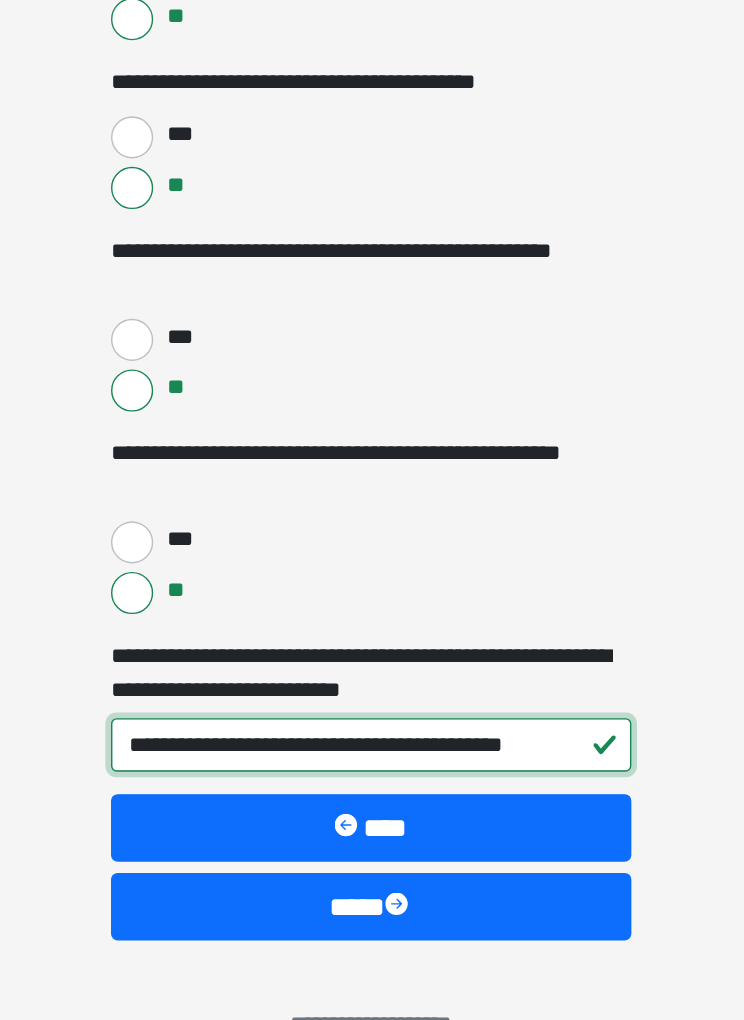 click on "**********" at bounding box center (372, 778) 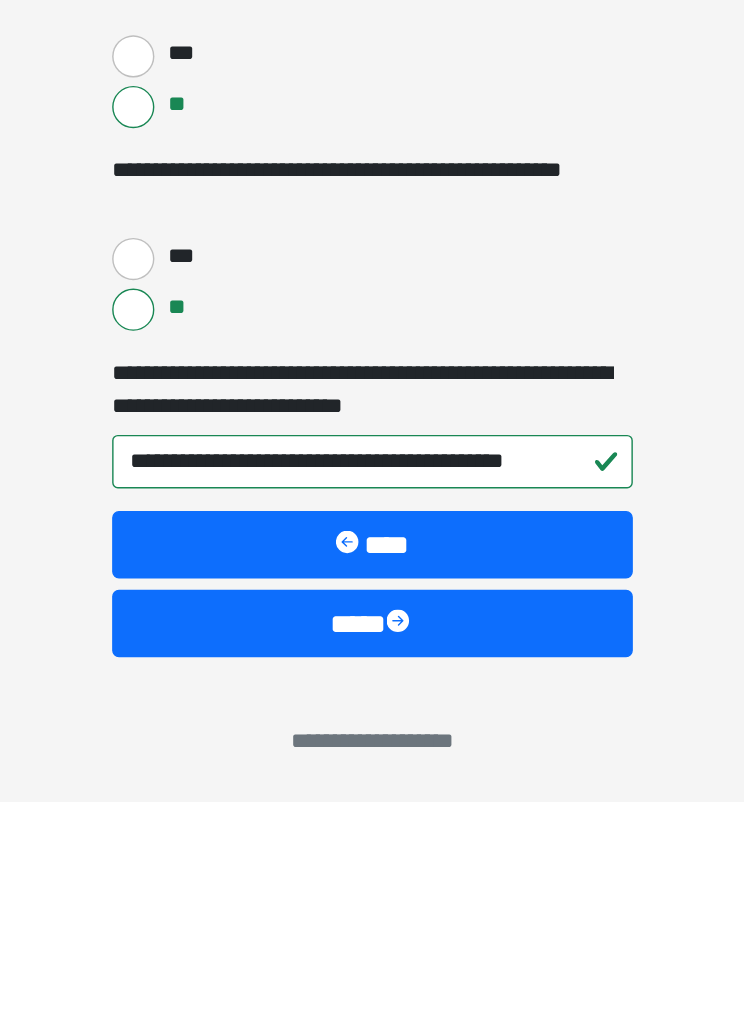click on "****" at bounding box center [372, 893] 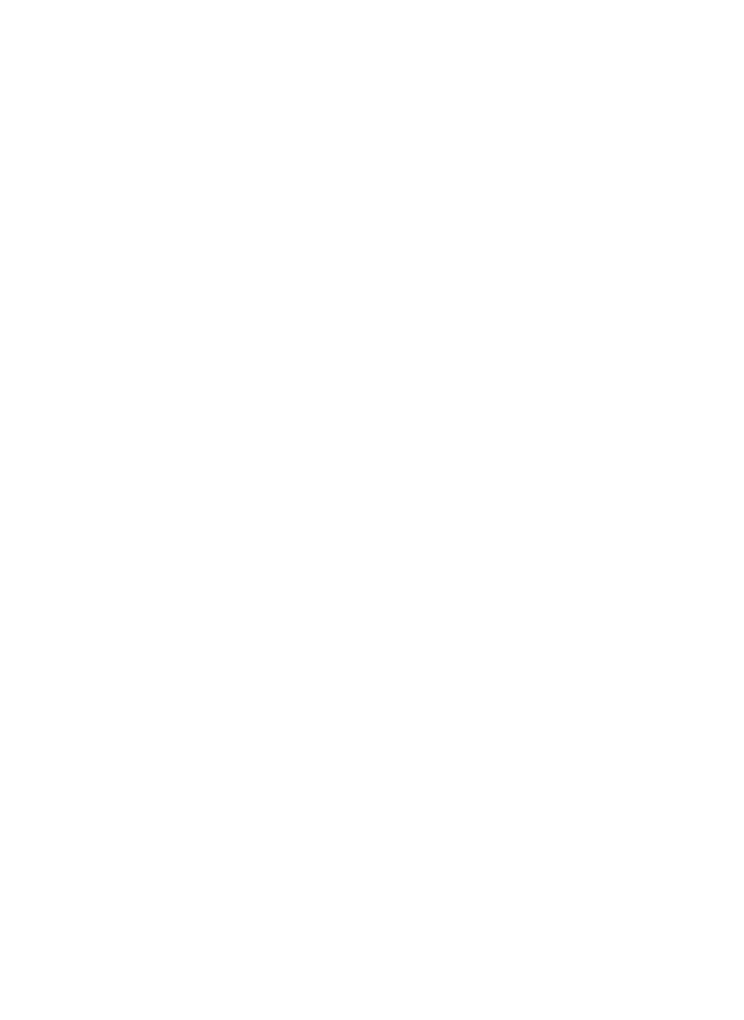 scroll, scrollTop: 0, scrollLeft: 0, axis: both 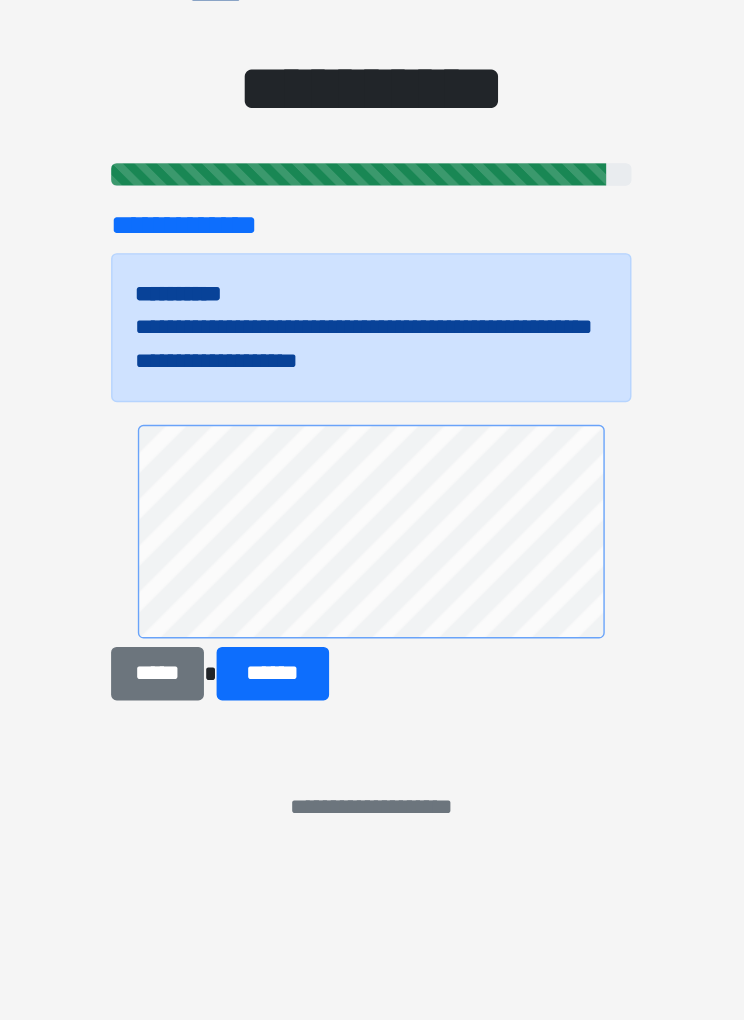 click on "******" at bounding box center [302, 727] 